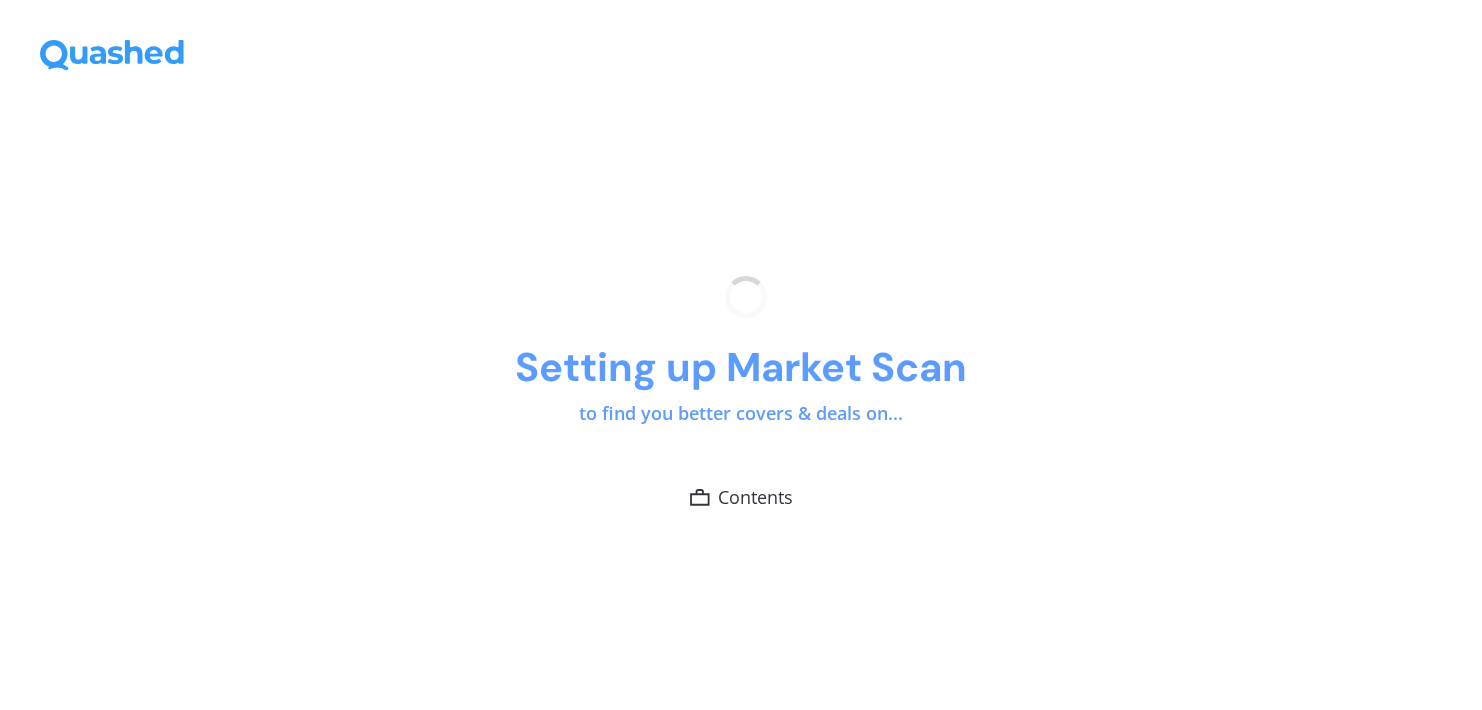 scroll, scrollTop: 0, scrollLeft: 0, axis: both 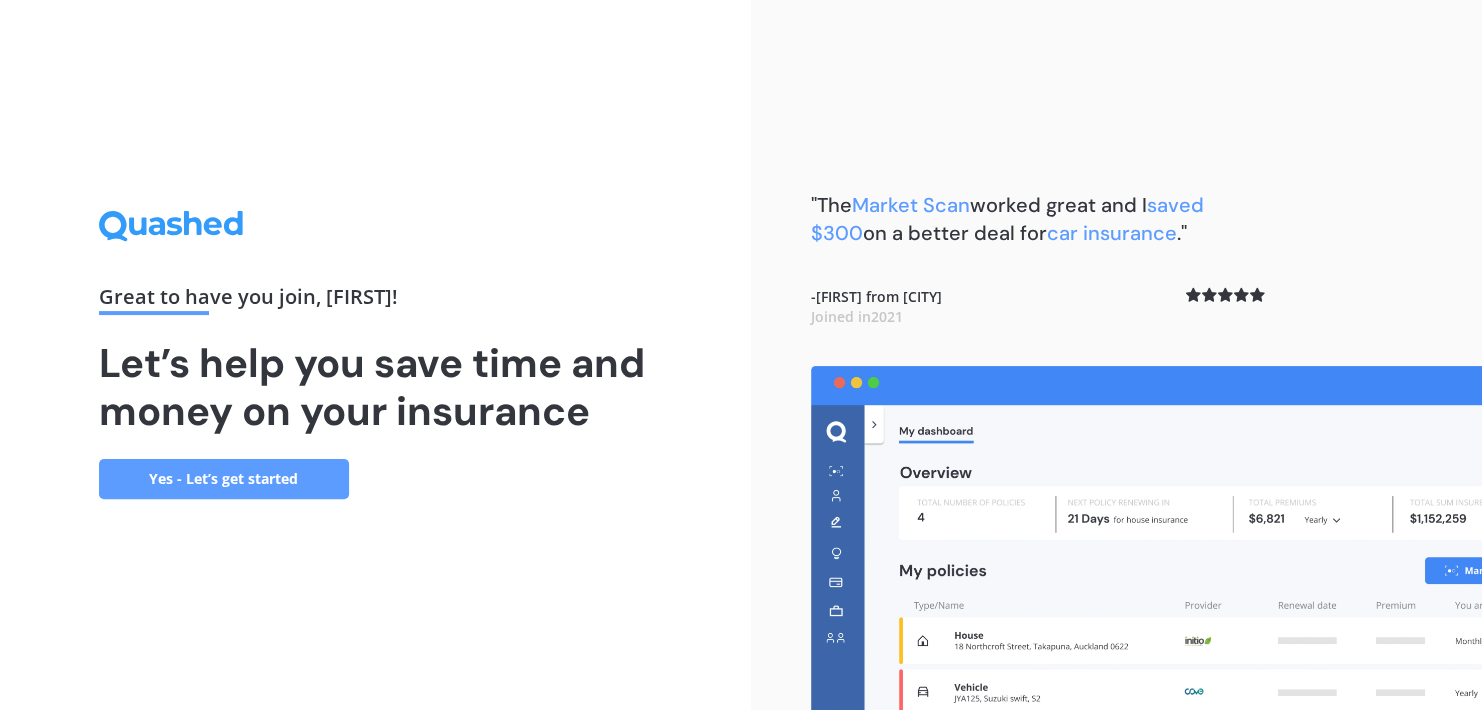 click on "Yes - Let’s get started" at bounding box center (224, 479) 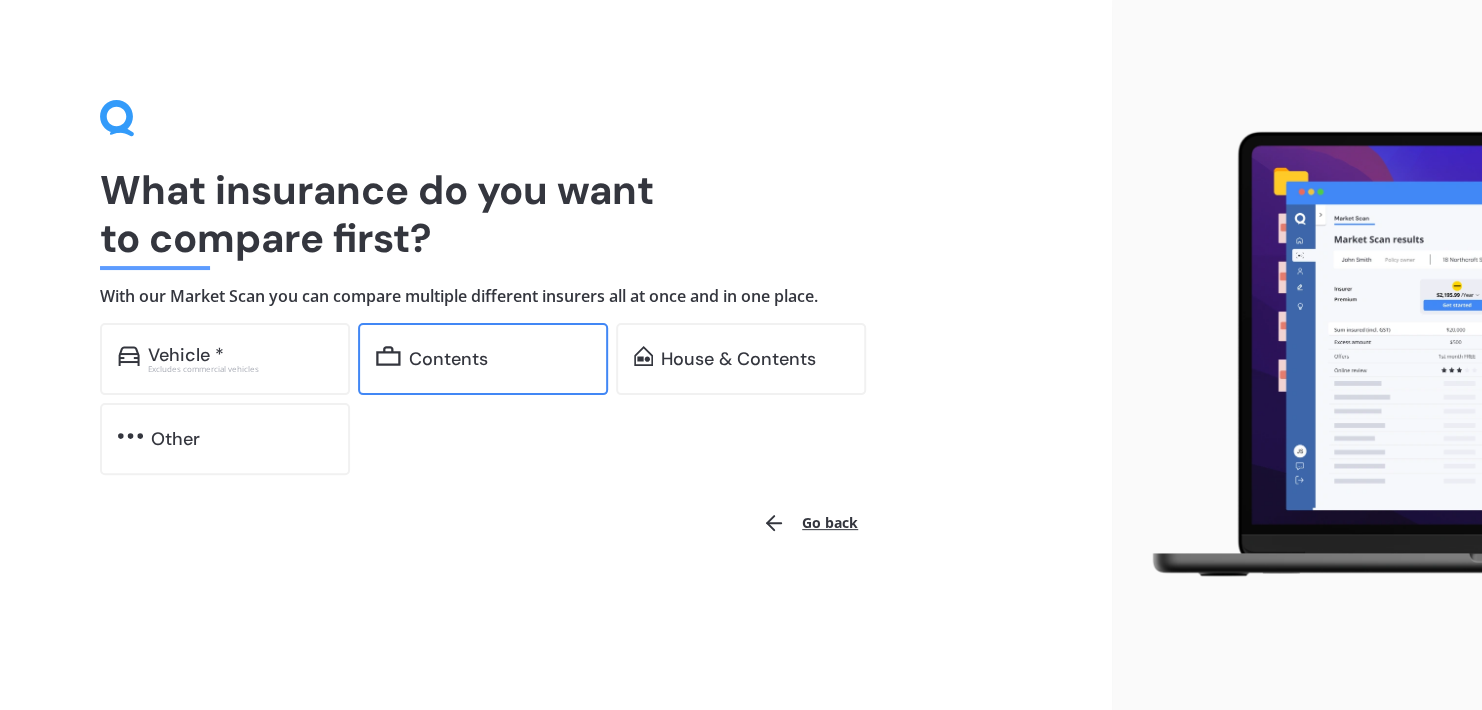 click on "Contents" at bounding box center (483, 359) 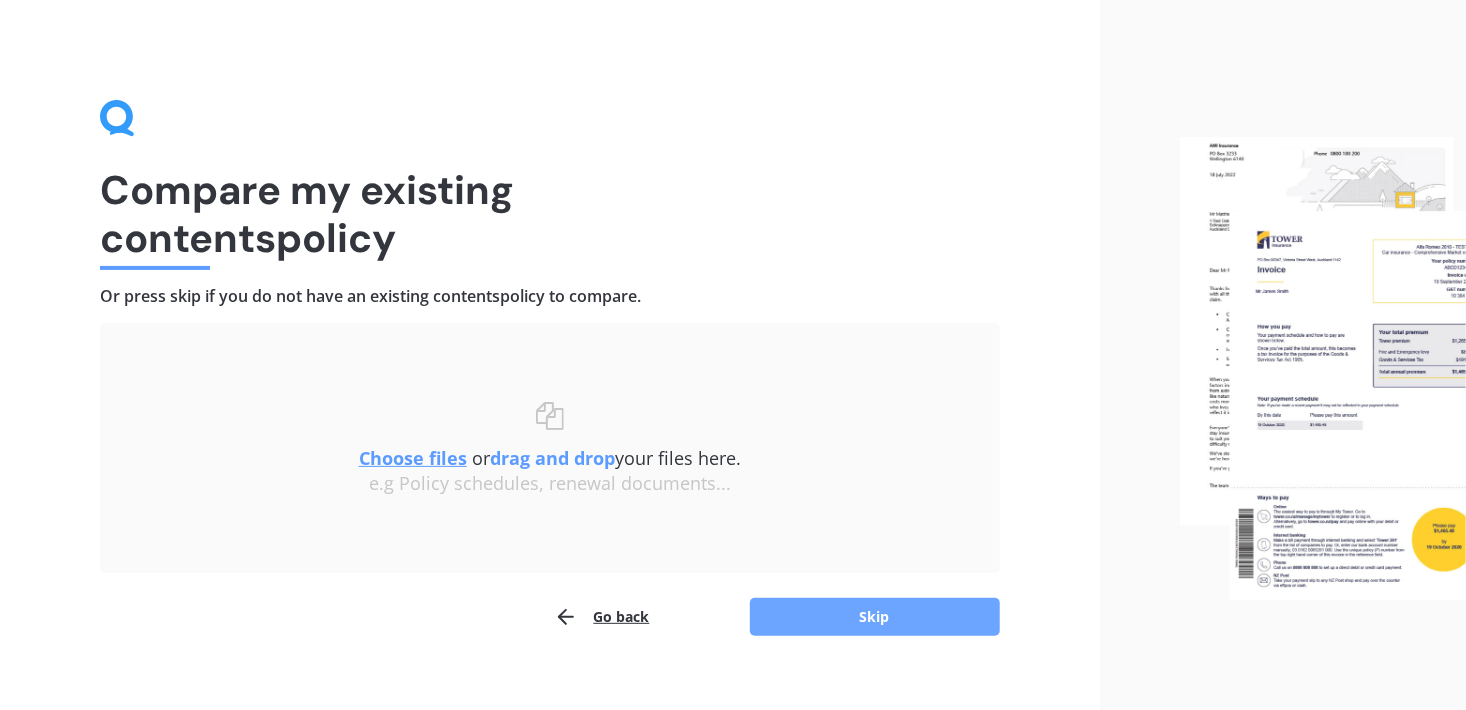 click on "Skip" at bounding box center [875, 617] 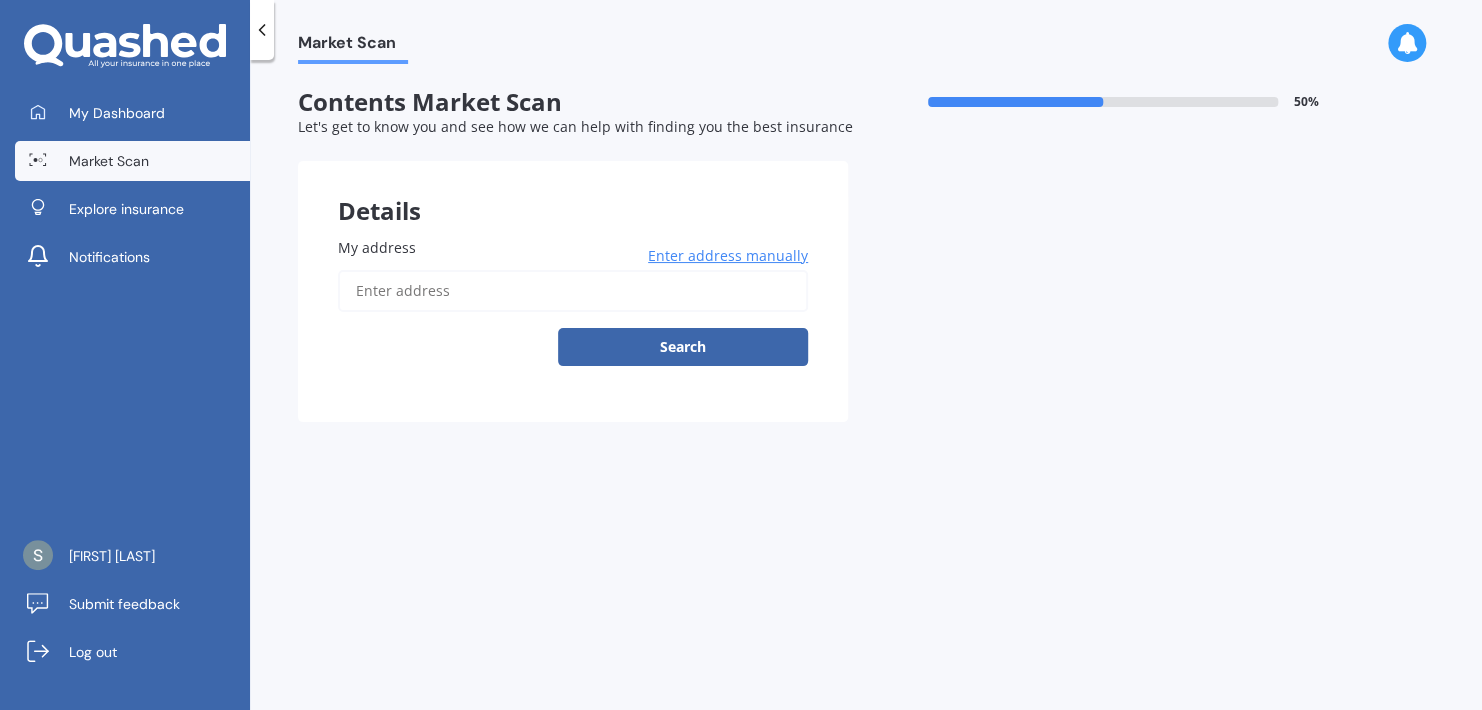 click on "My address" at bounding box center [573, 291] 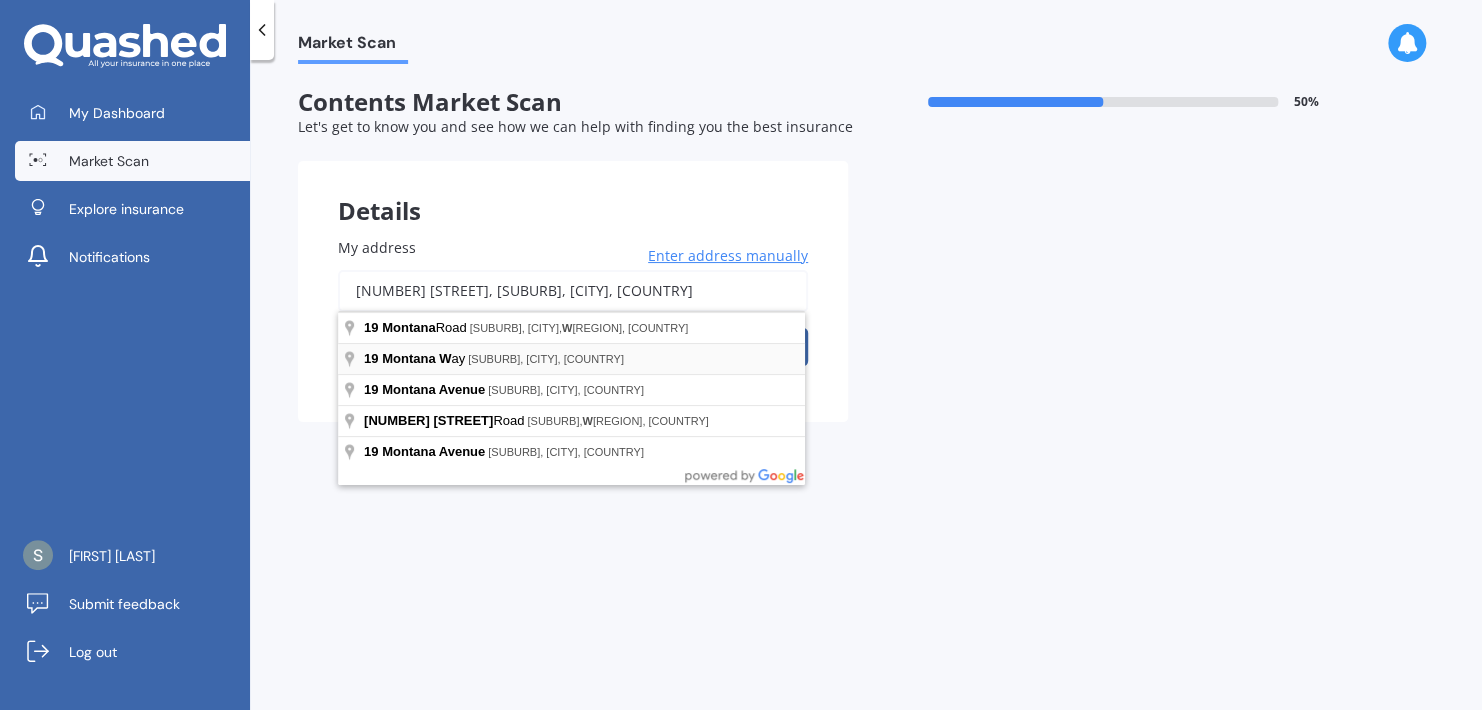 type on "[NUMBER] [STREET], [SUBURB], [CITY] [POSTAL_CODE]" 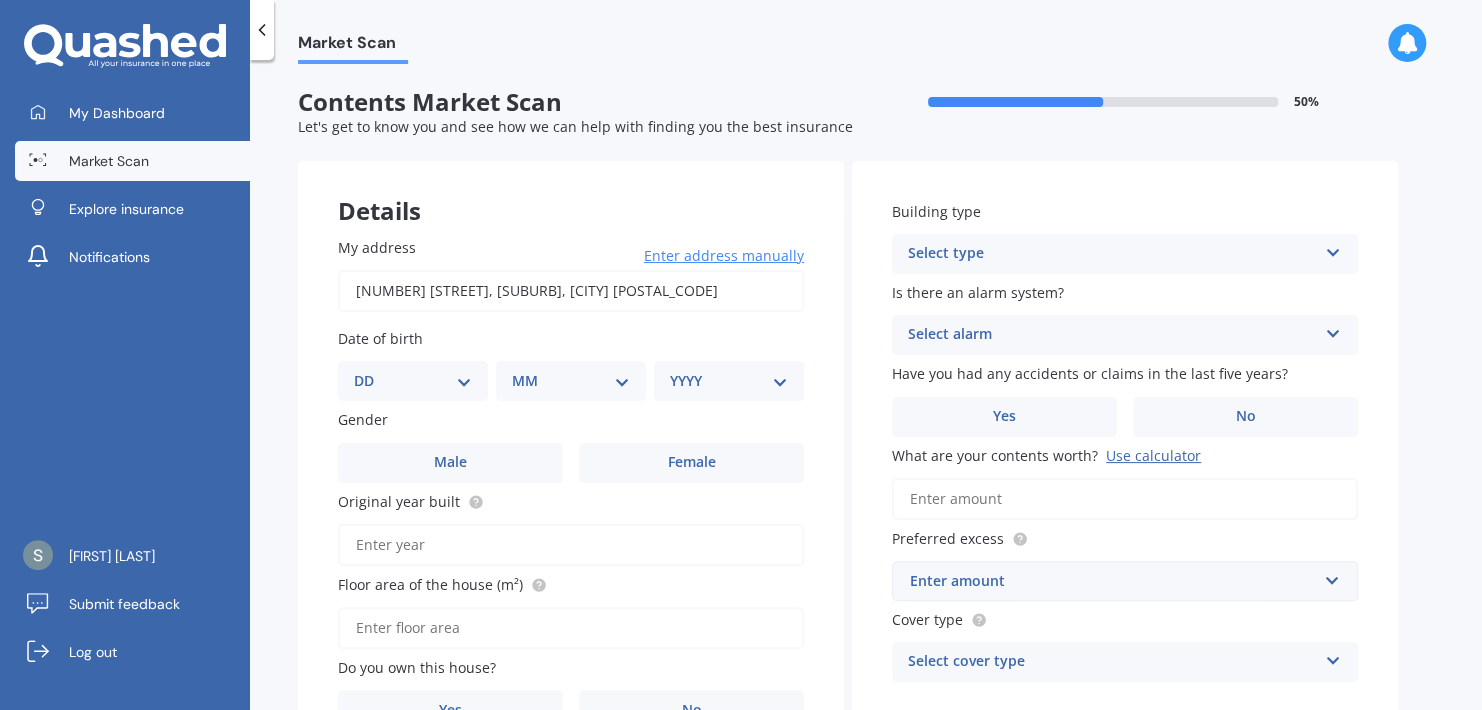 click on "DD 01 02 03 04 05 06 07 08 09 10 11 12 13 14 15 16 17 18 19 20 21 22 23 24 25 26 27 28 29 30 31" at bounding box center [413, 381] 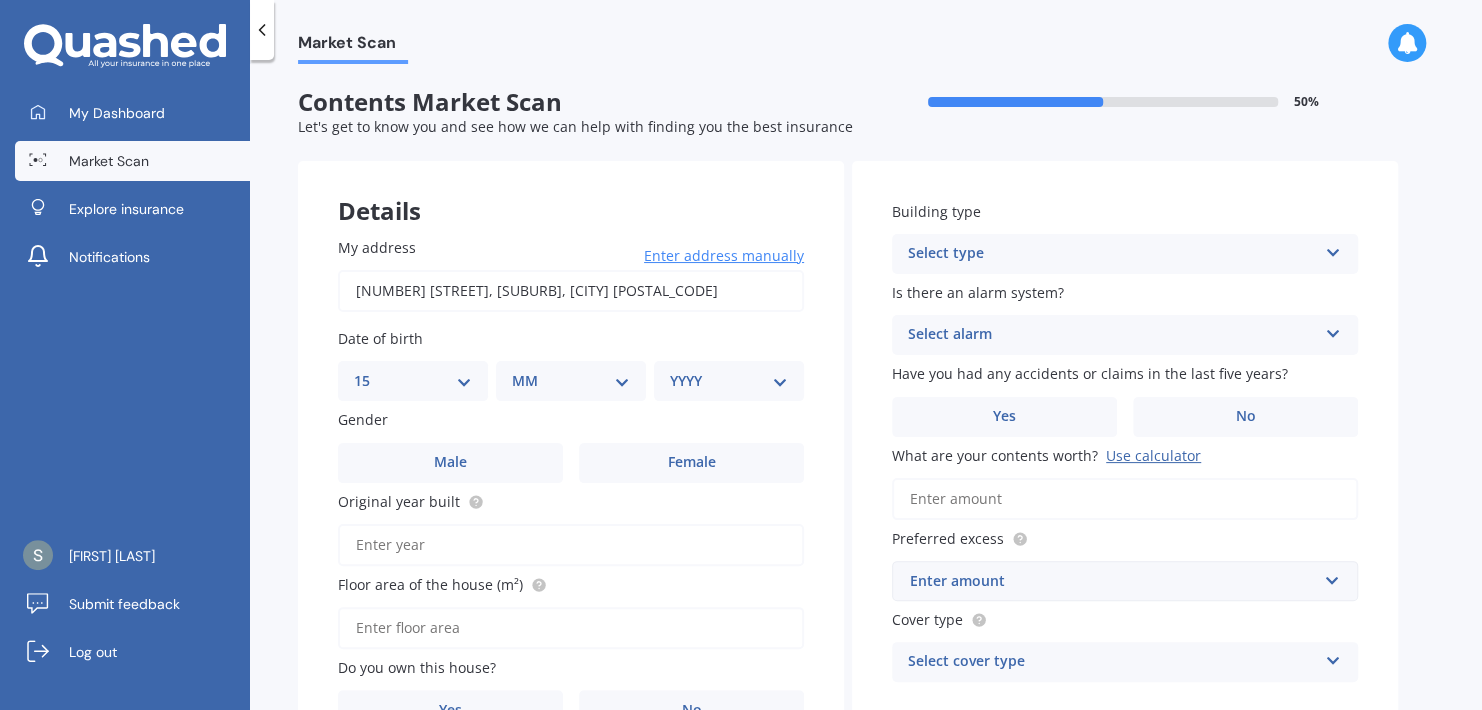 click on "DD 01 02 03 04 05 06 07 08 09 10 11 12 13 14 15 16 17 18 19 20 21 22 23 24 25 26 27 28 29 30 31" at bounding box center [413, 381] 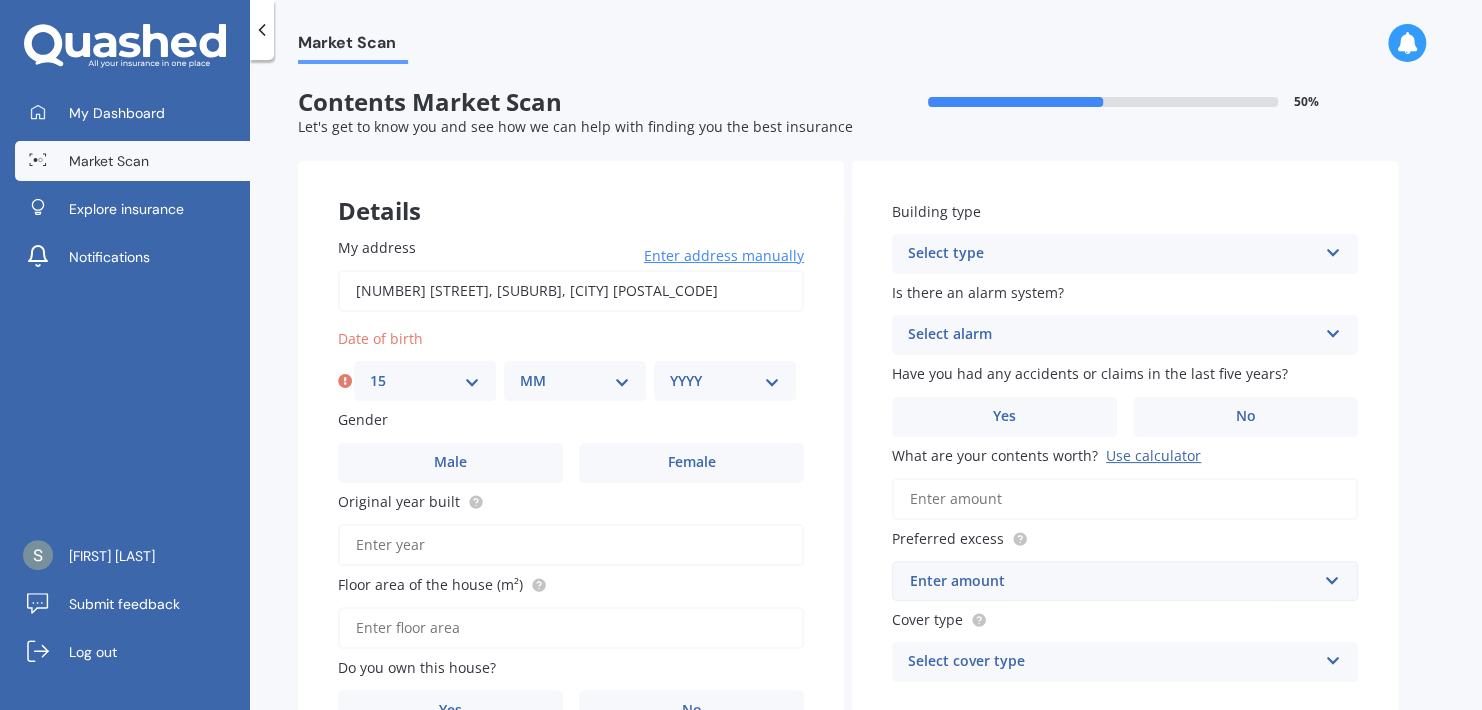 click on "MM 01 02 03 04 05 06 07 08 09 10 11 12" at bounding box center [575, 381] 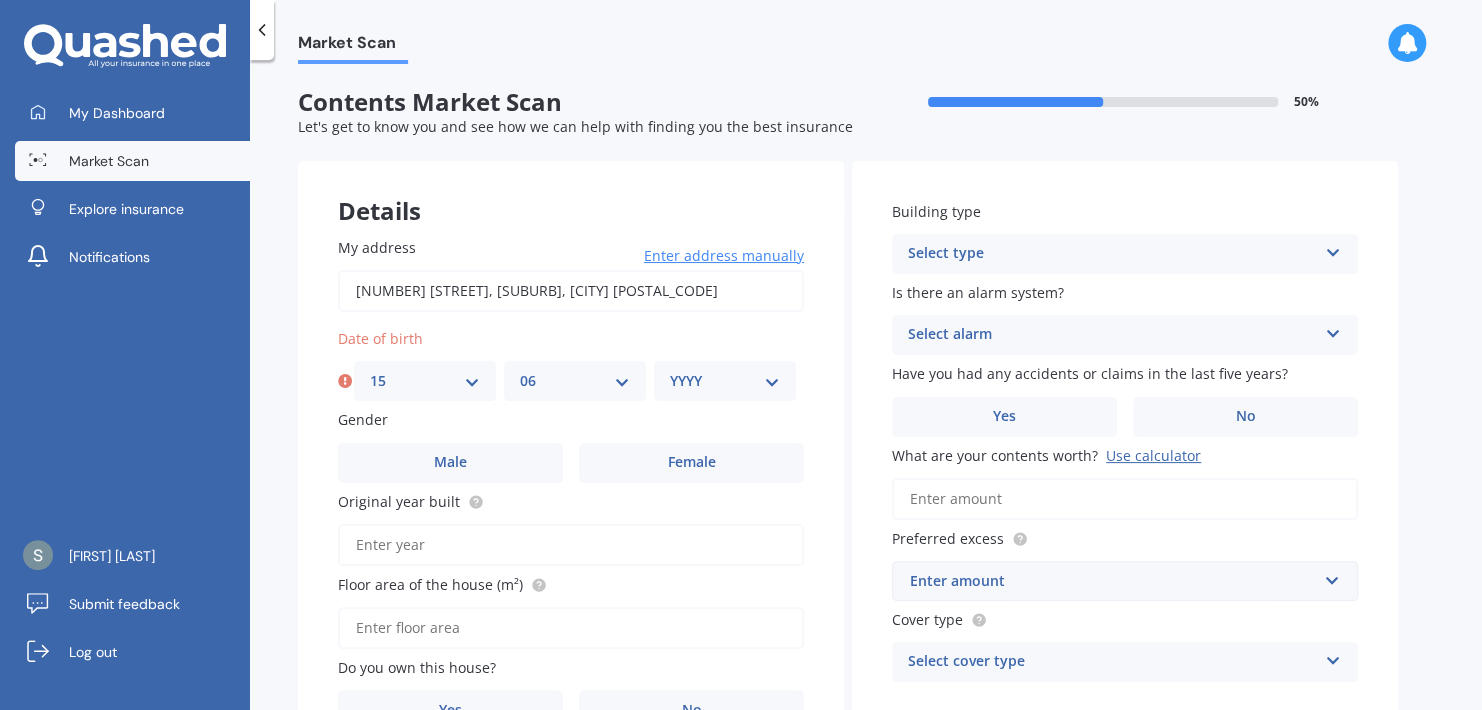 click on "MM 01 02 03 04 05 06 07 08 09 10 11 12" at bounding box center (575, 381) 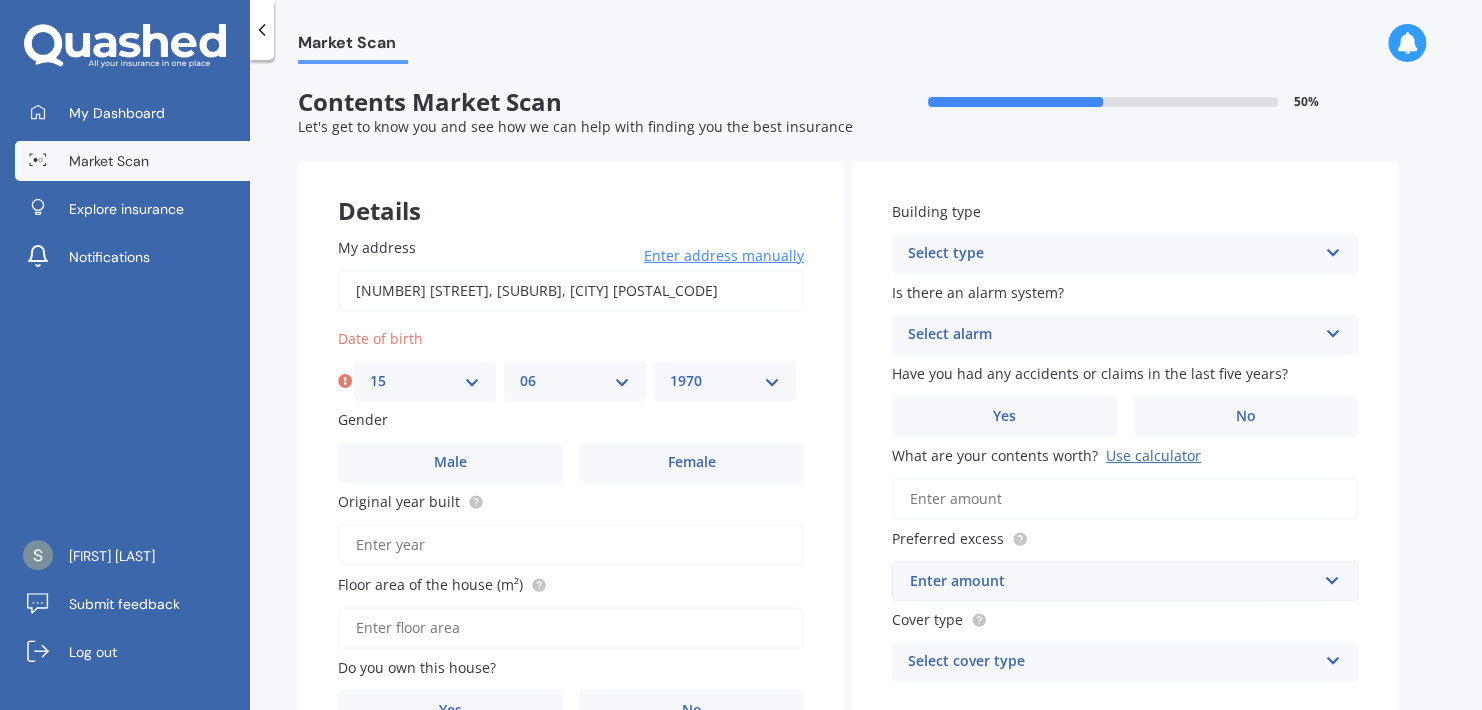 click on "YYYY 2009 2008 2007 2006 2005 2004 2003 2002 2001 2000 1999 1998 1997 1996 1995 1994 1993 1992 1991 1990 1989 1988 1987 1986 1985 1984 1983 1982 1981 1980 1979 1978 1977 1976 1975 1974 1973 1972 1971 1970 1969 1968 1967 1966 1965 1964 1963 1962 1961 1960 1959 1958 1957 1956 1955 1954 1953 1952 1951 1950 1949 1948 1947 1946 1945 1944 1943 1942 1941 1940 1939 1938 1937 1936 1935 1934 1933 1932 1931 1930 1929 1928 1927 1926 1925 1924 1923 1922 1921 1920 1919 1918 1917 1916 1915 1914 1913 1912 1911 1910" at bounding box center (725, 381) 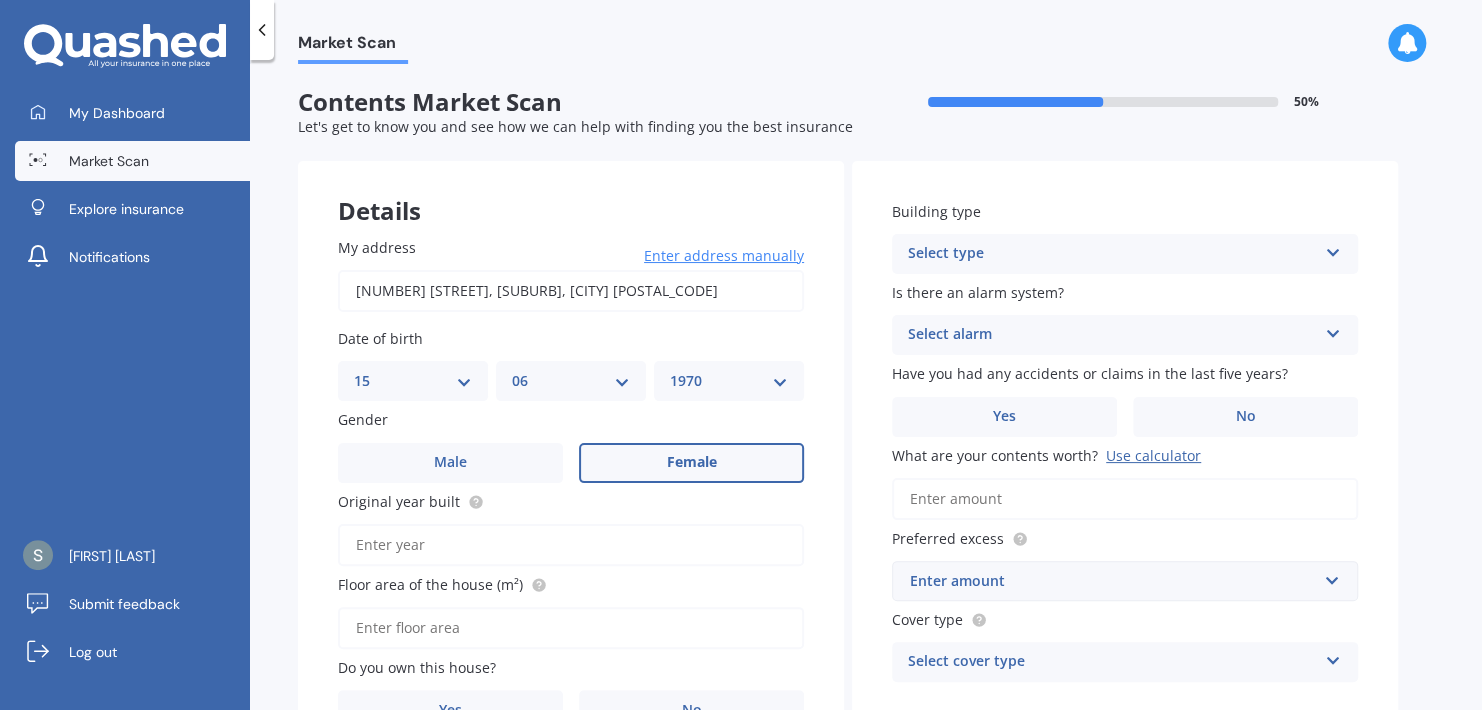 click on "Female" at bounding box center [692, 462] 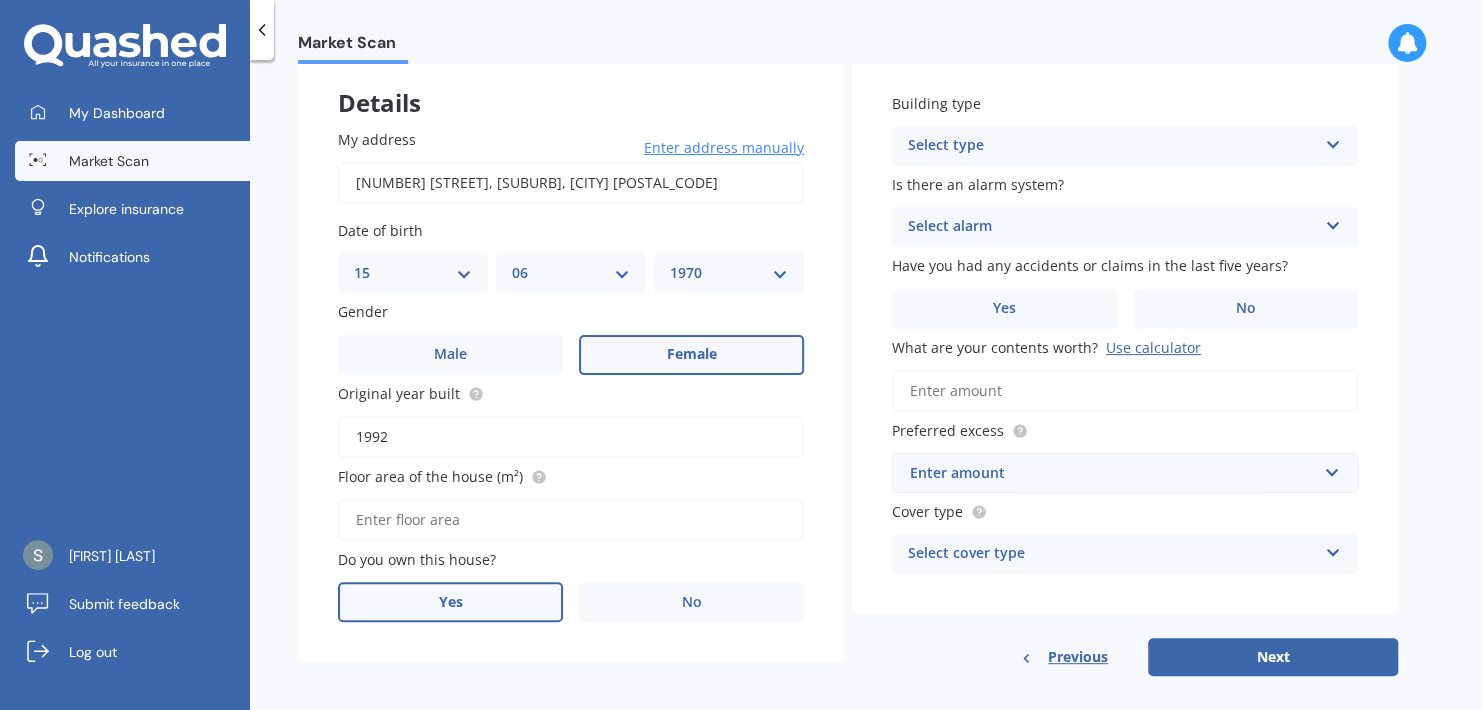 scroll, scrollTop: 126, scrollLeft: 0, axis: vertical 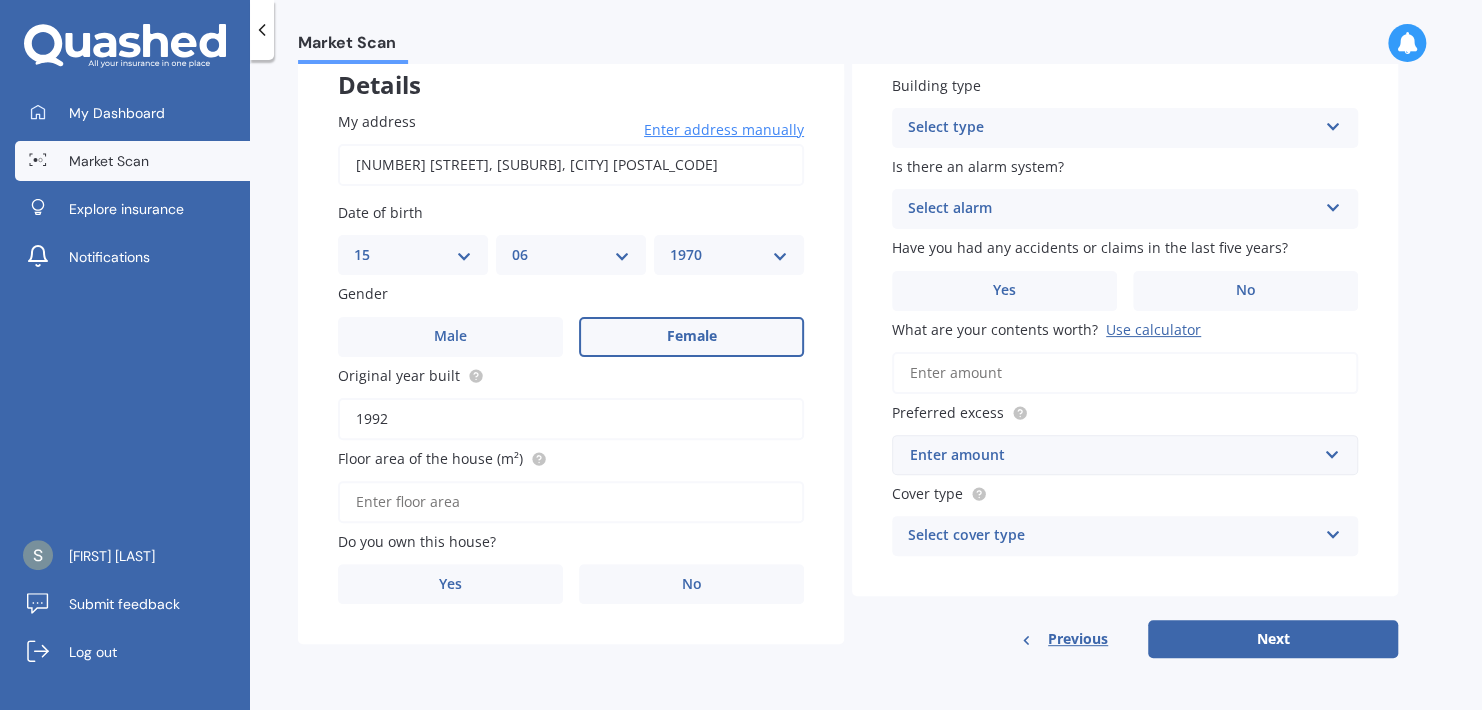 type on "1992" 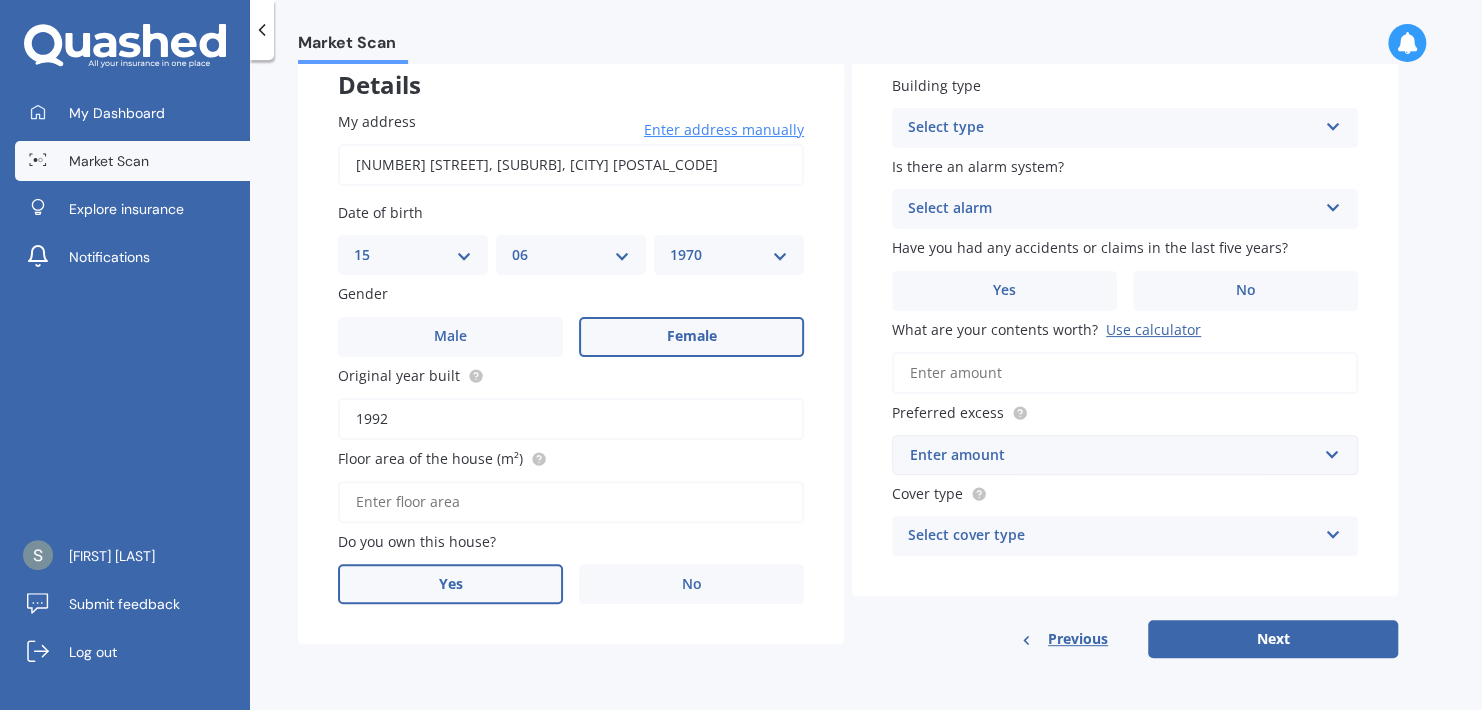 click on "Yes" at bounding box center (450, 584) 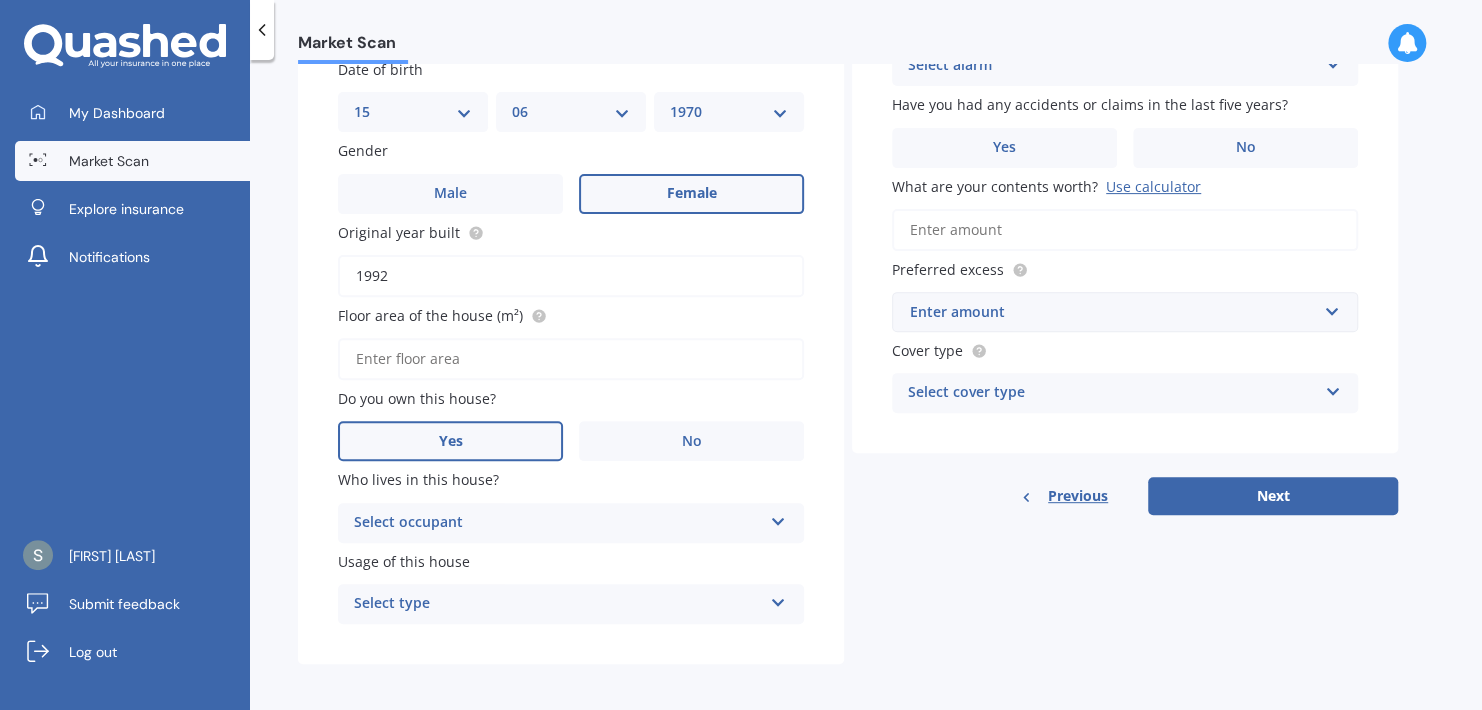 scroll, scrollTop: 273, scrollLeft: 0, axis: vertical 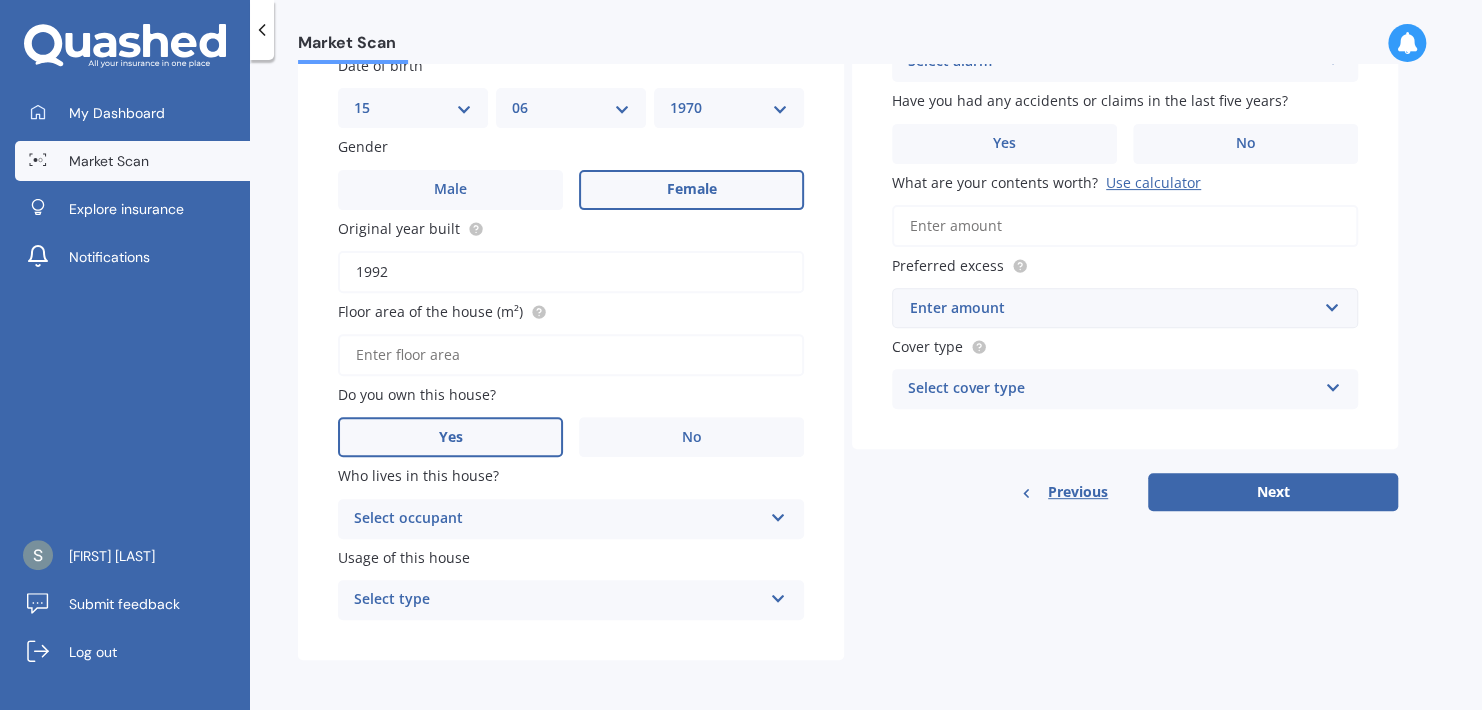 click at bounding box center [778, 514] 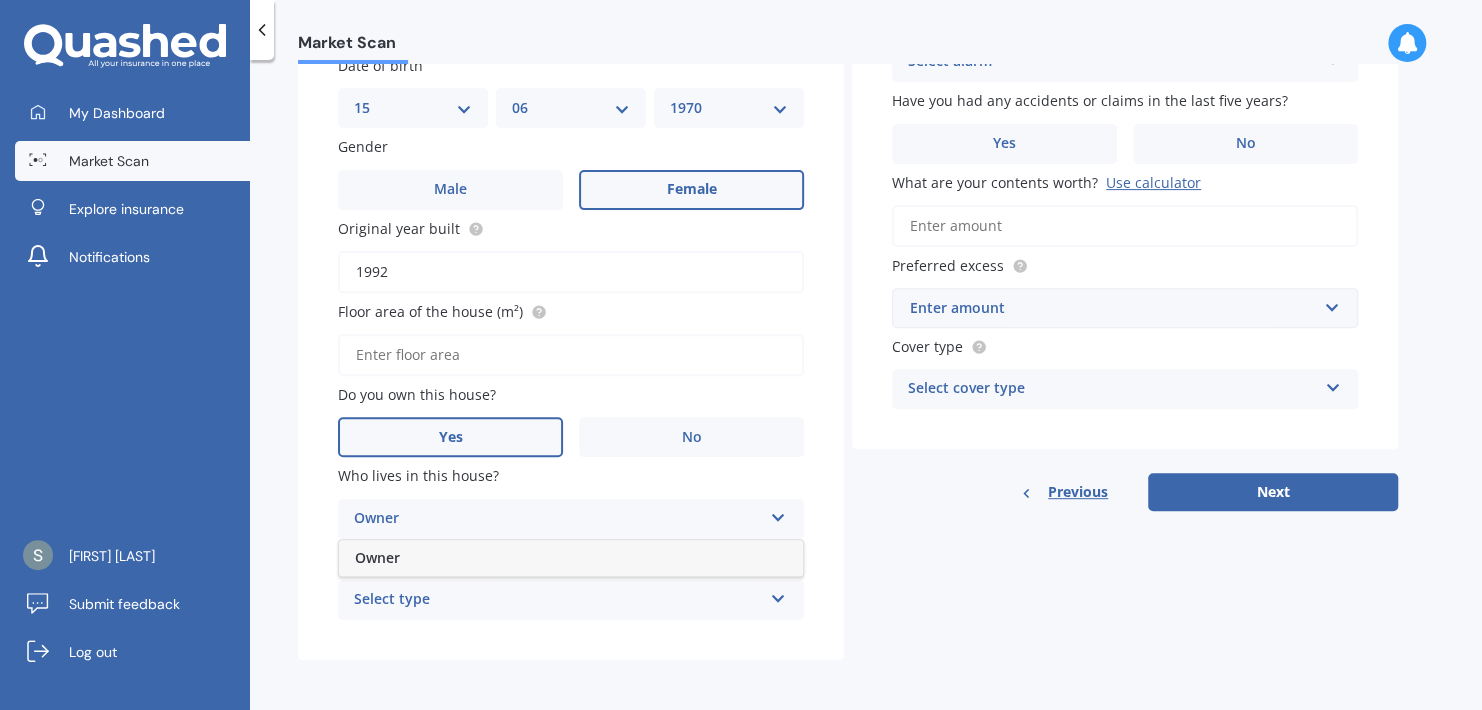 click on "Owner" at bounding box center (571, 558) 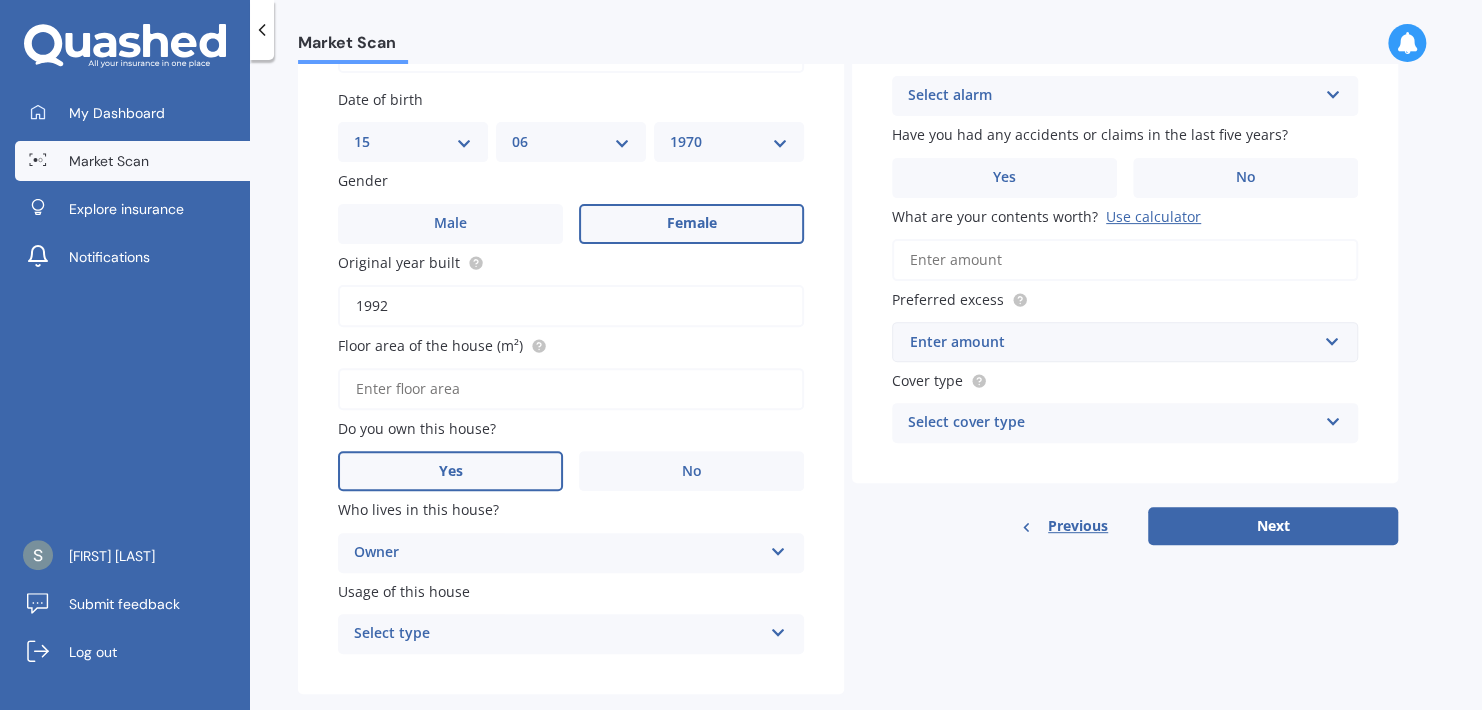 scroll, scrollTop: 273, scrollLeft: 0, axis: vertical 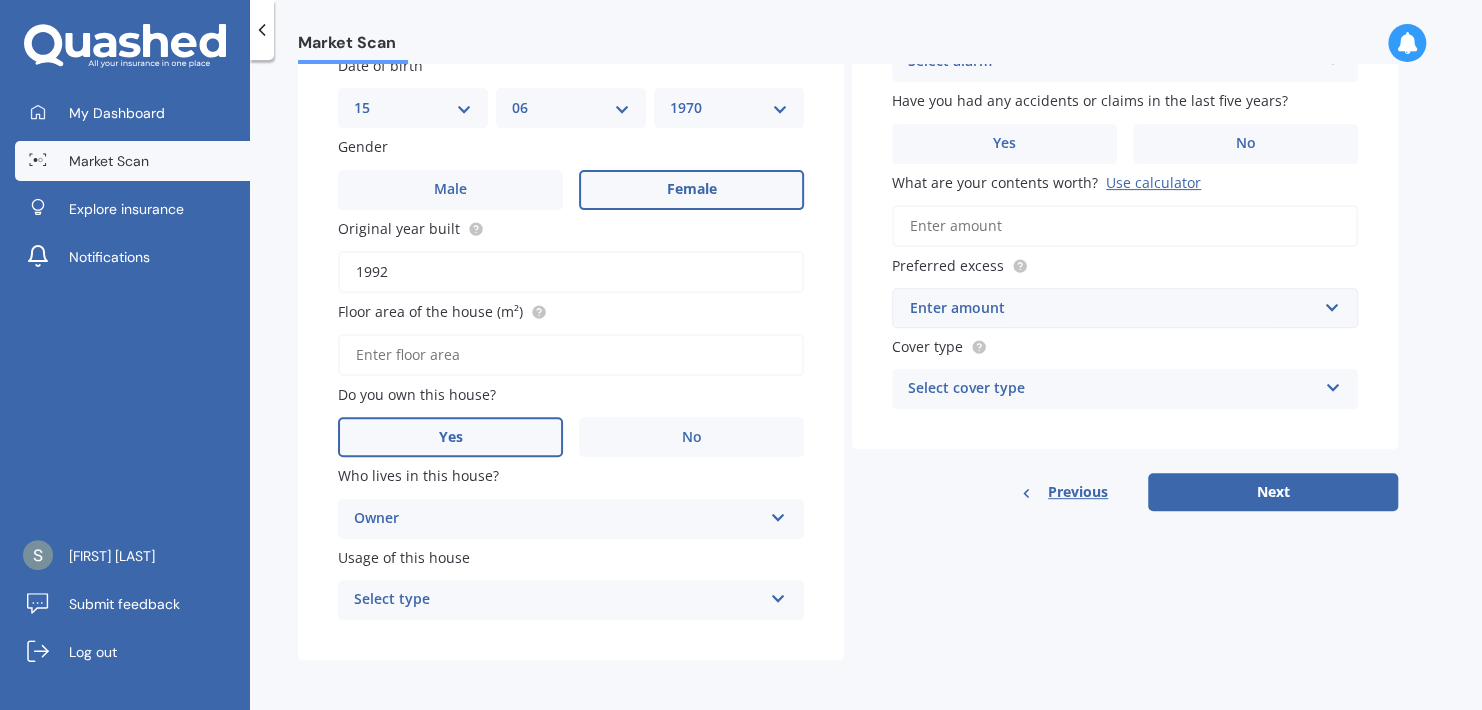 click at bounding box center (778, 595) 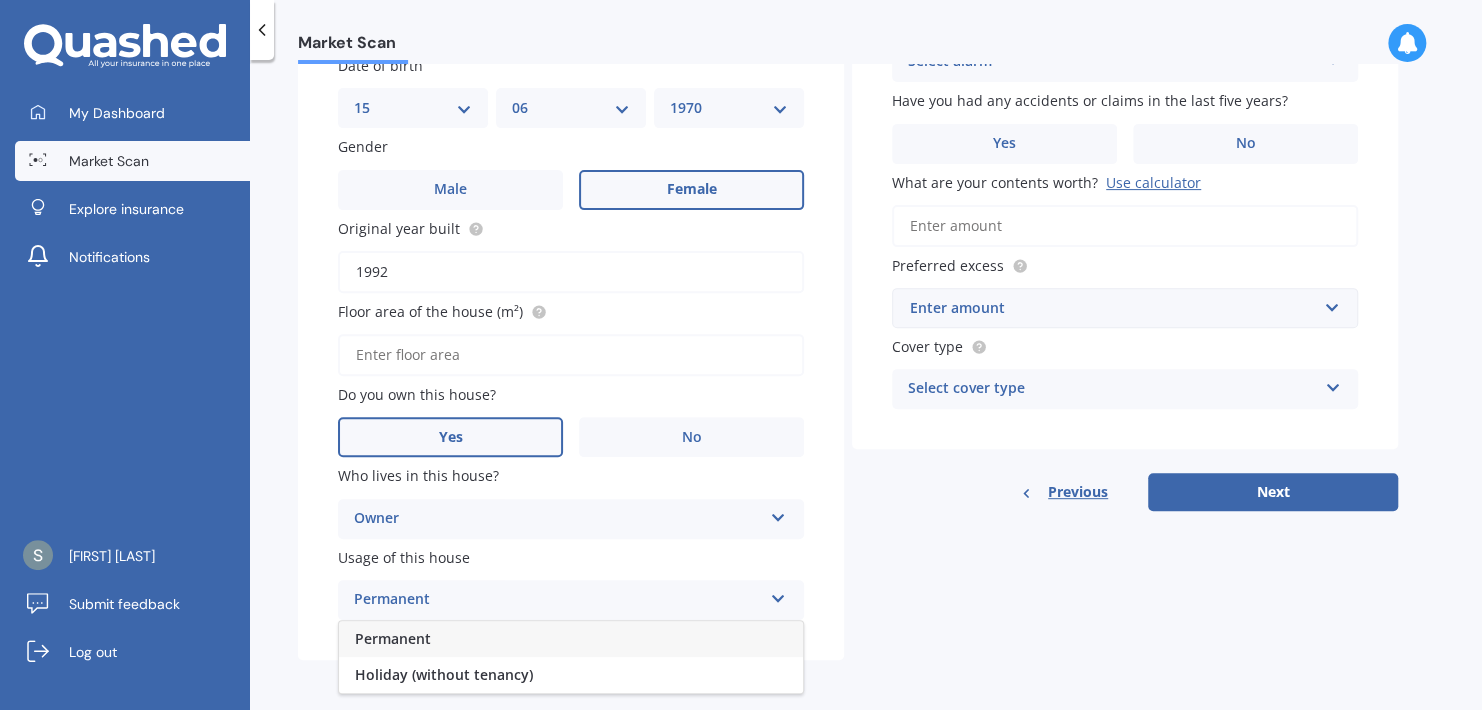 click on "Permanent" at bounding box center [571, 639] 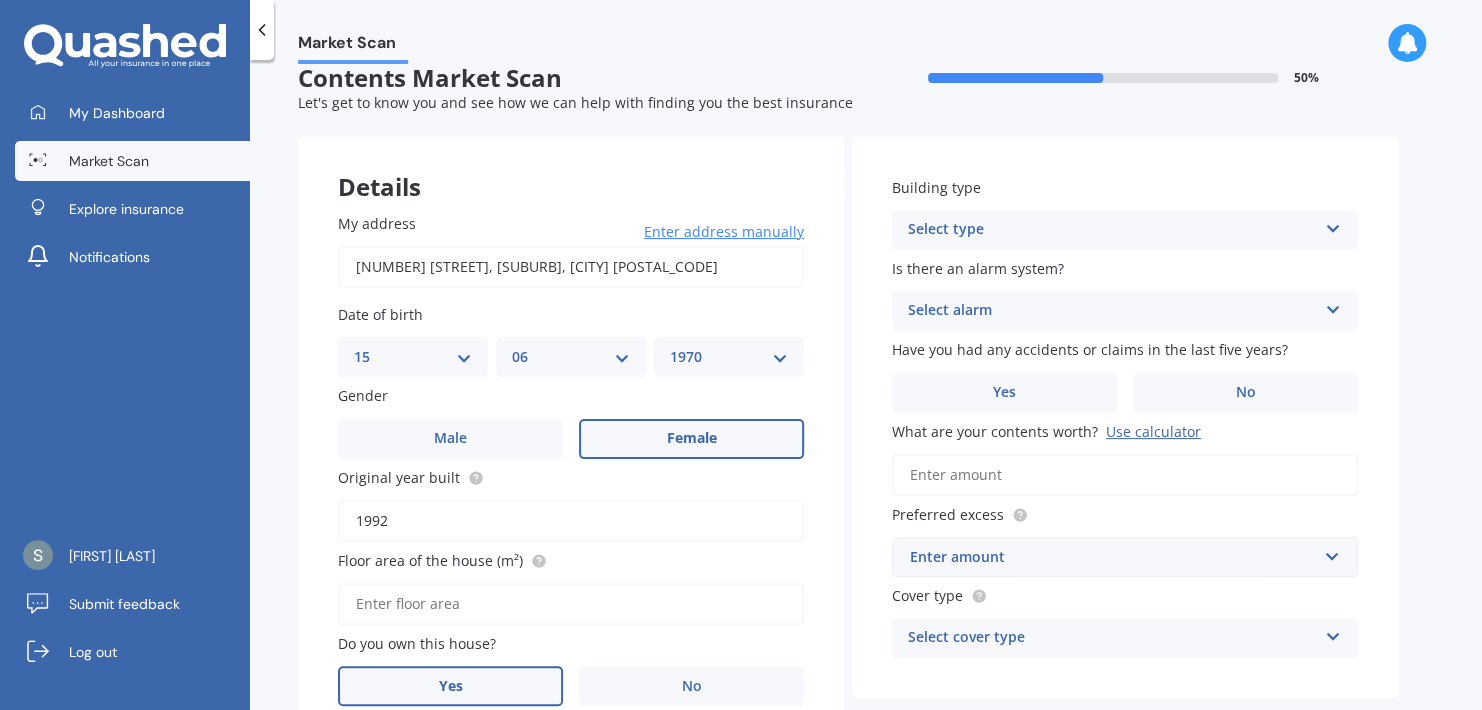 scroll, scrollTop: 0, scrollLeft: 0, axis: both 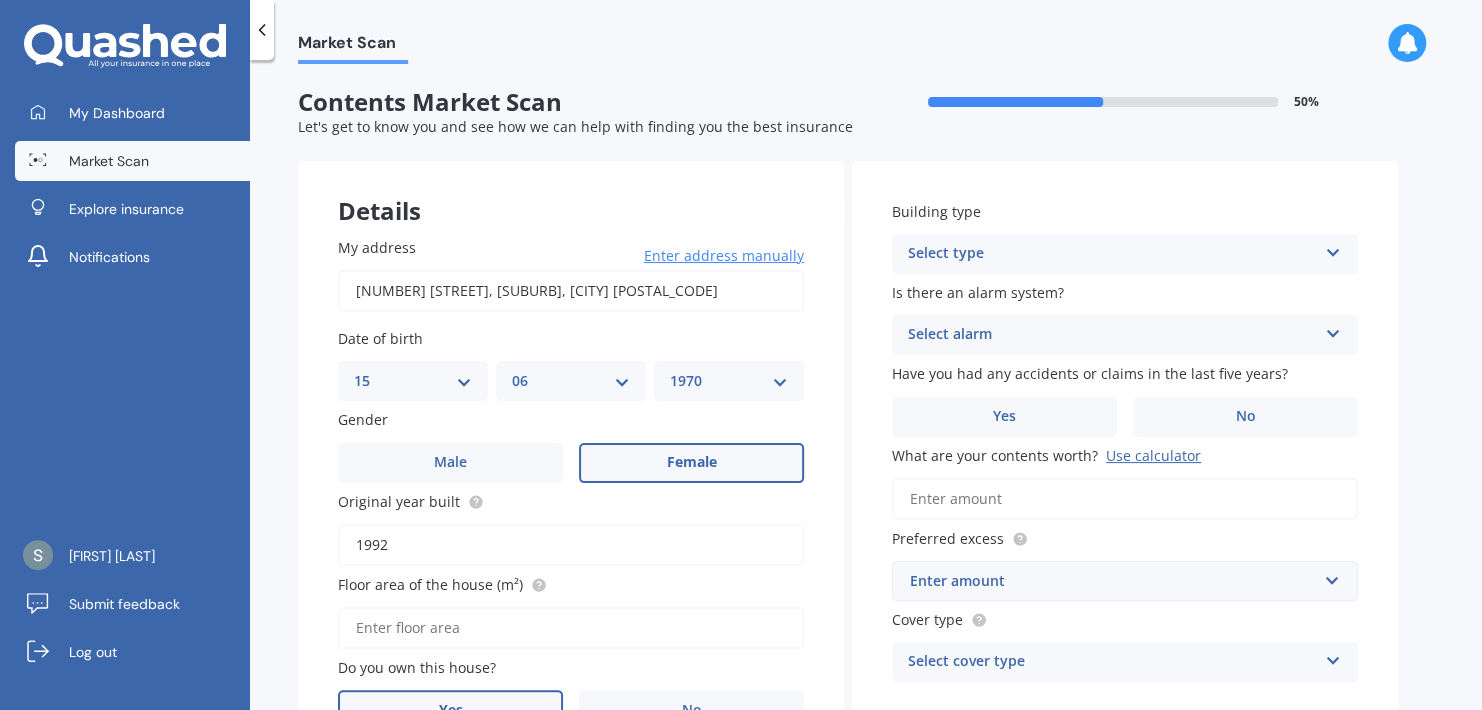 click at bounding box center [1332, 249] 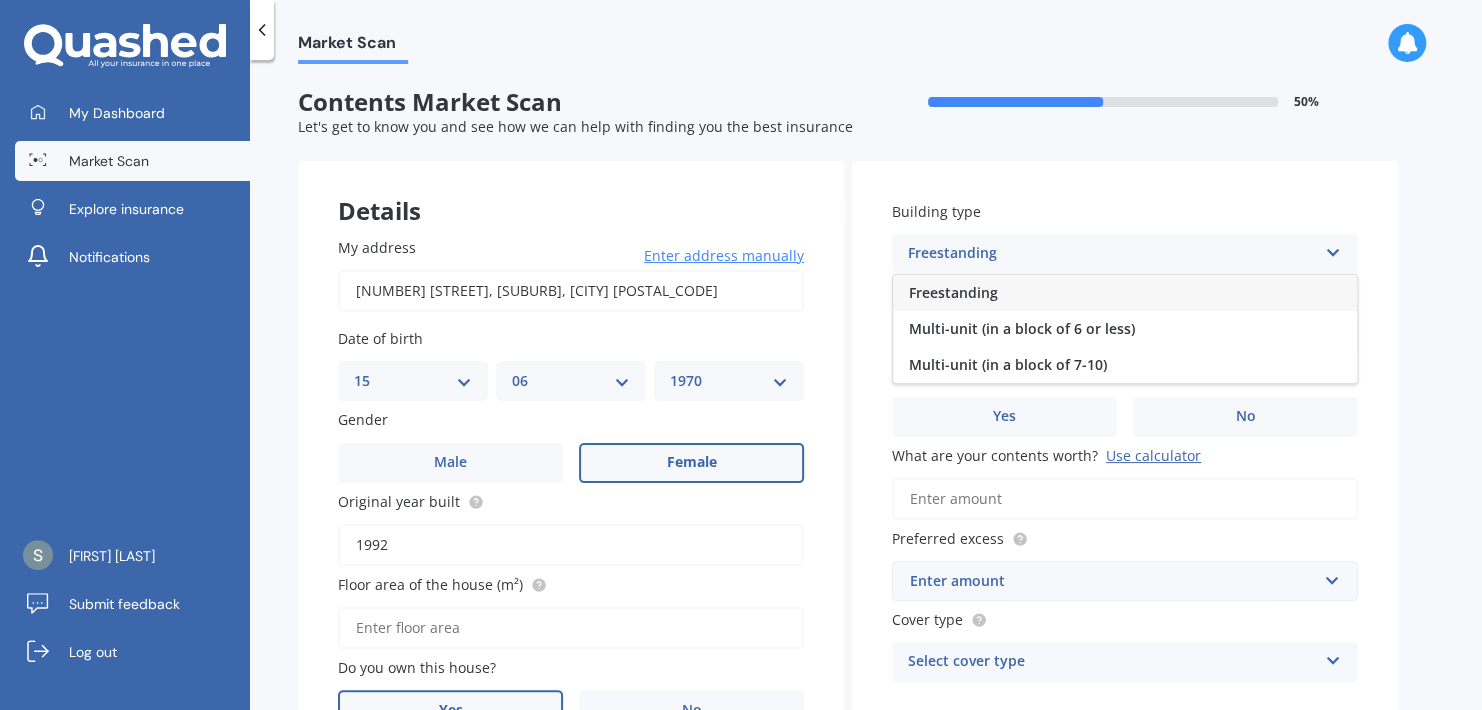 click on "Freestanding" at bounding box center (953, 292) 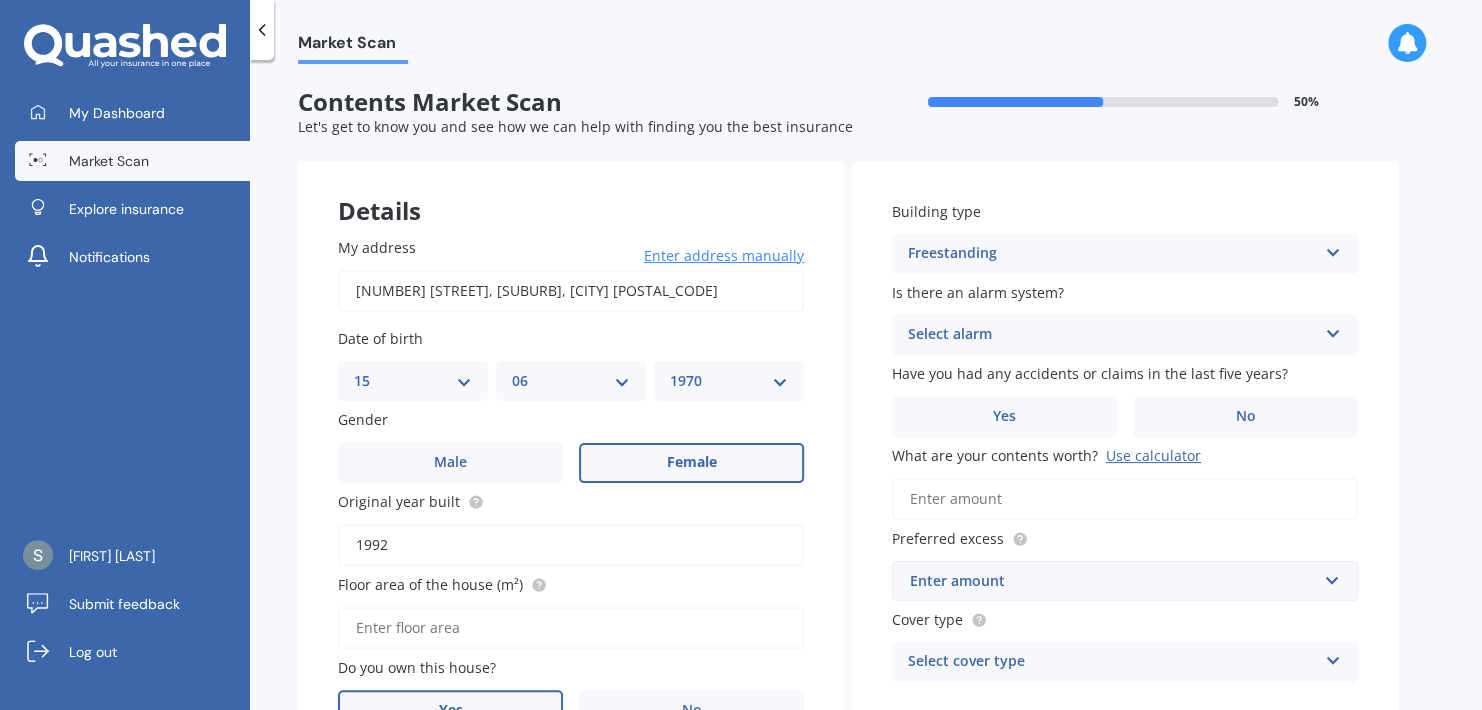 click at bounding box center (1332, 330) 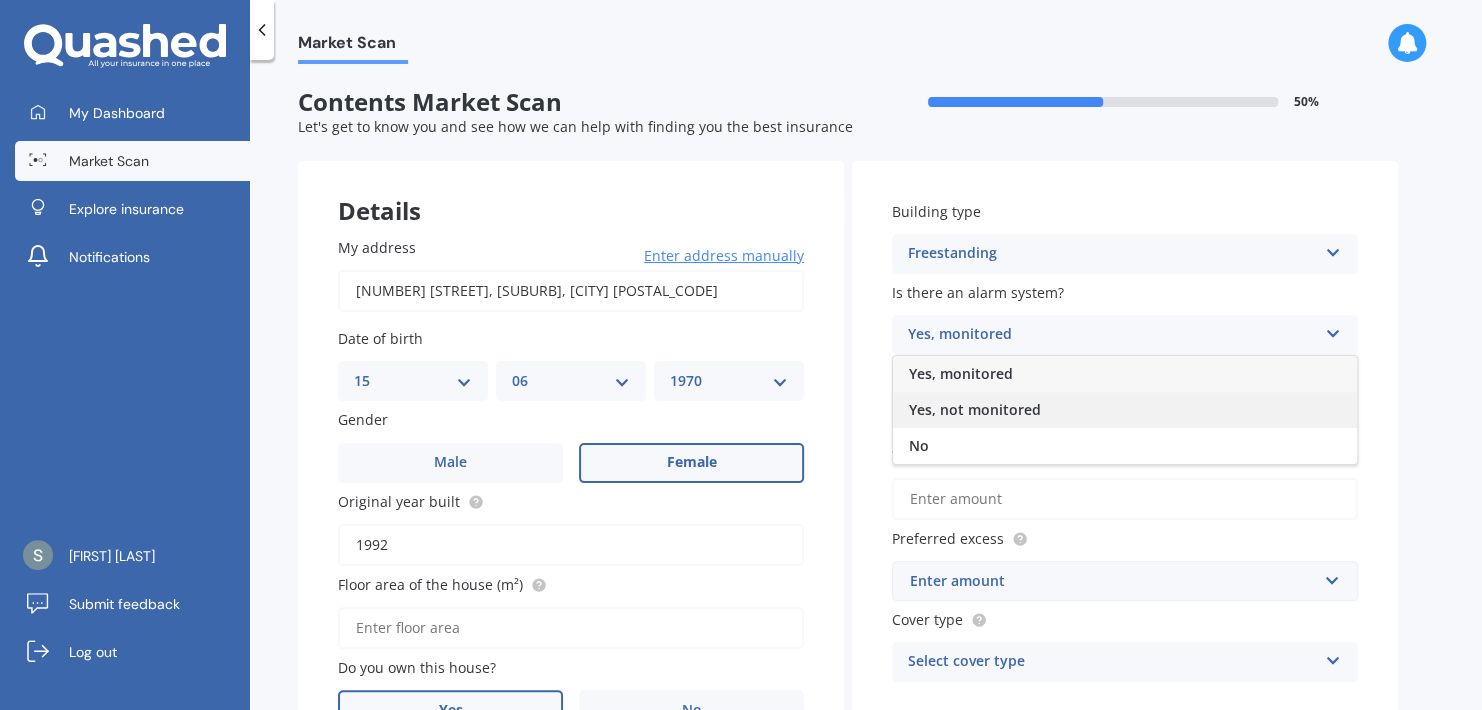 click on "Yes, not monitored" at bounding box center (975, 409) 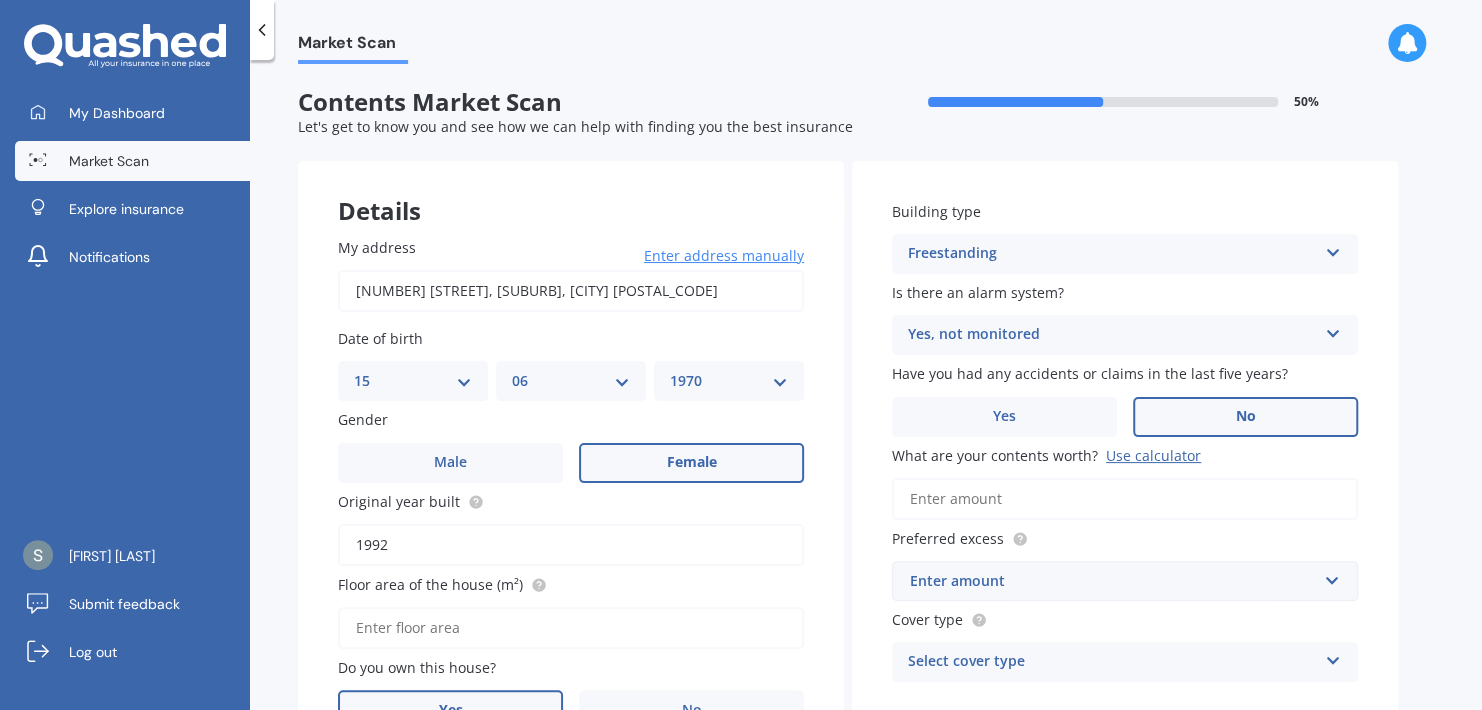 click on "No" at bounding box center (1245, 417) 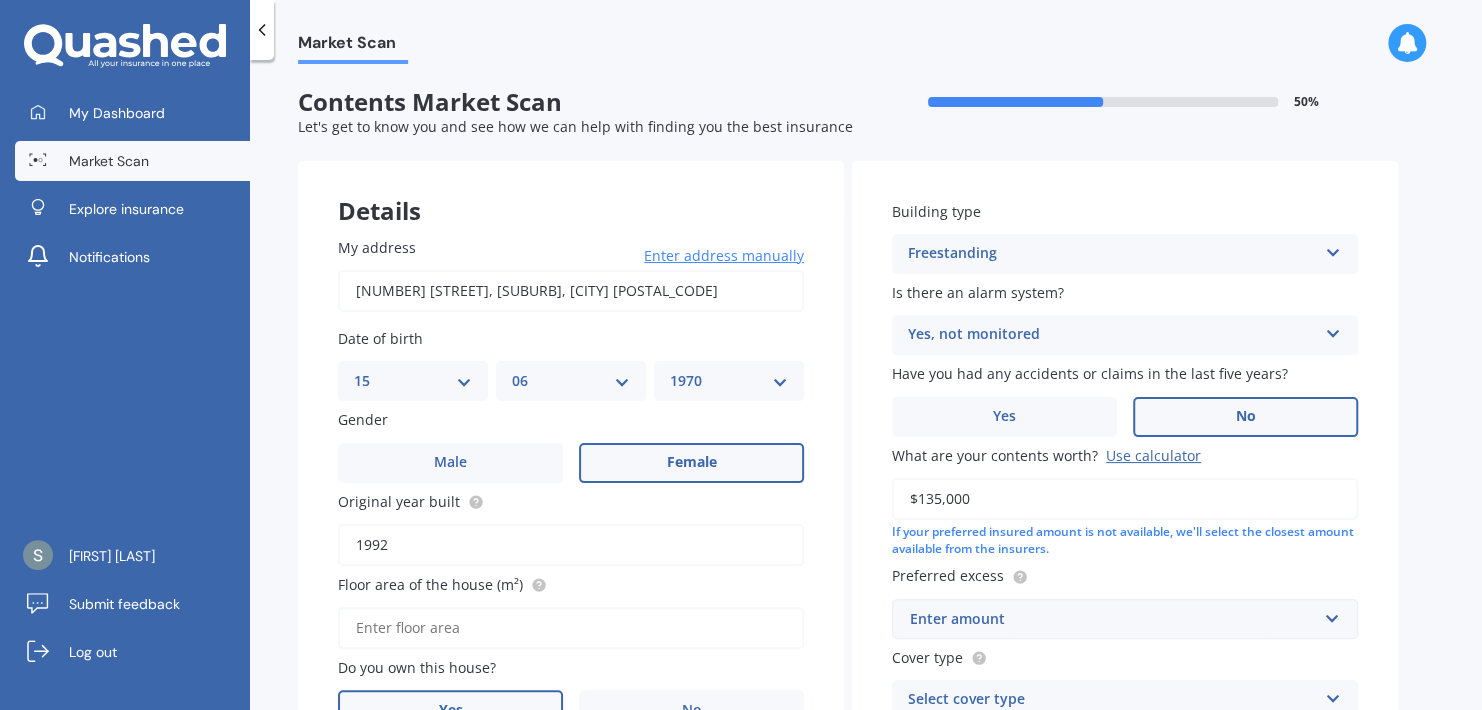 type on "$135,000" 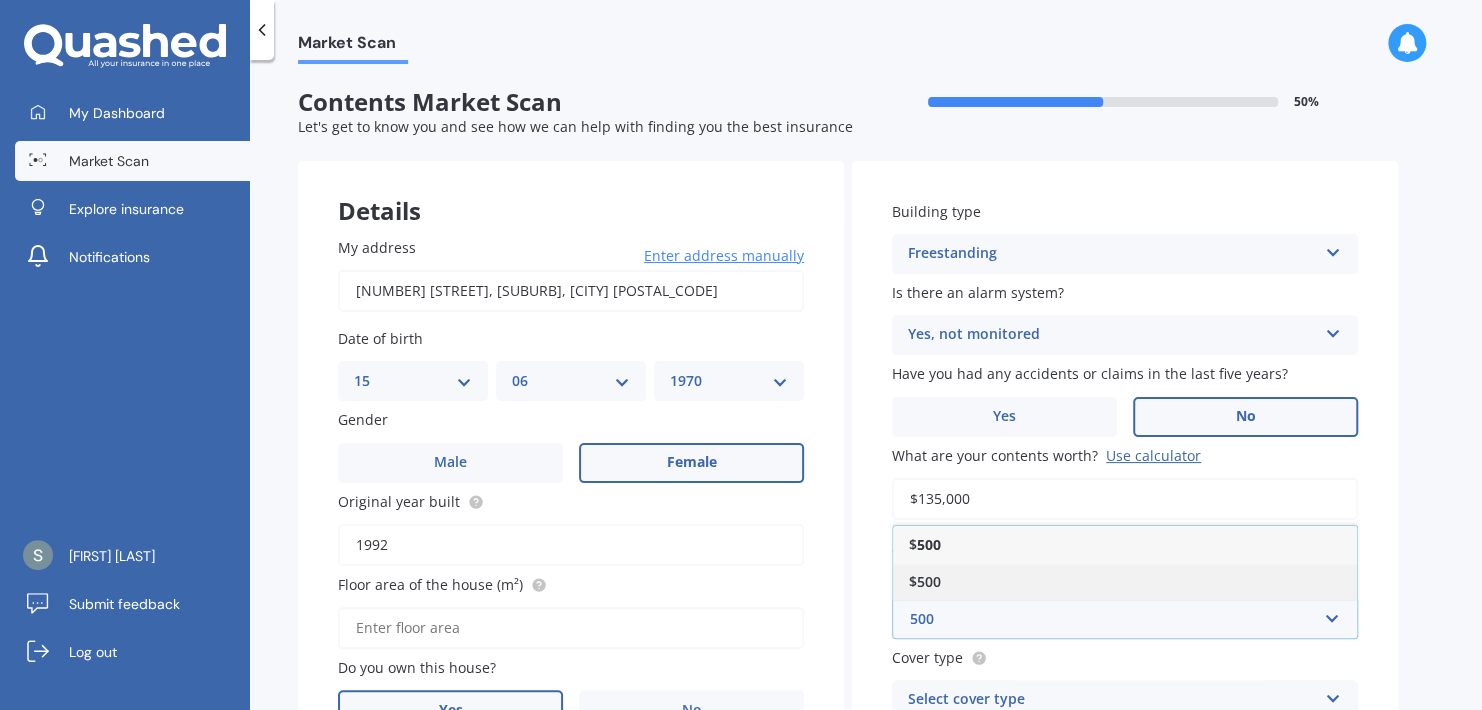 type on "500" 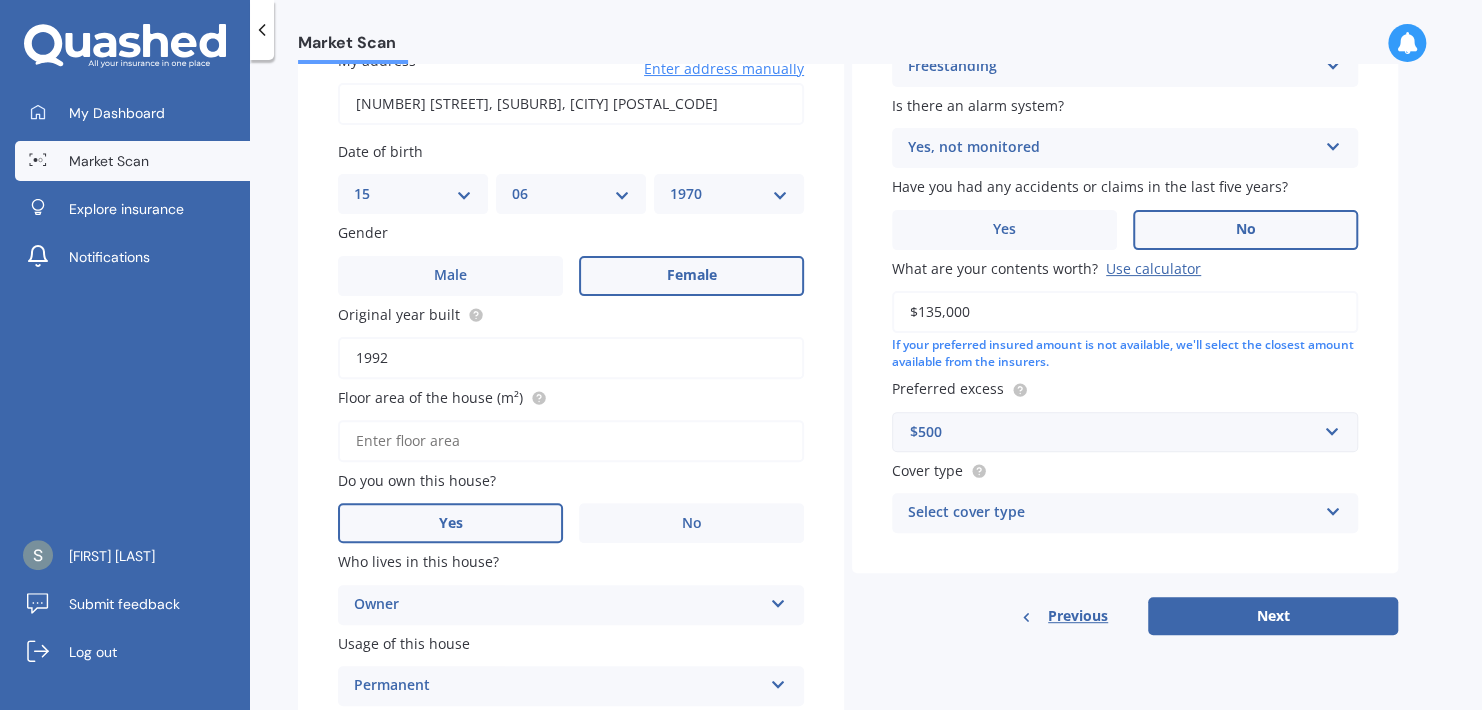 scroll, scrollTop: 200, scrollLeft: 0, axis: vertical 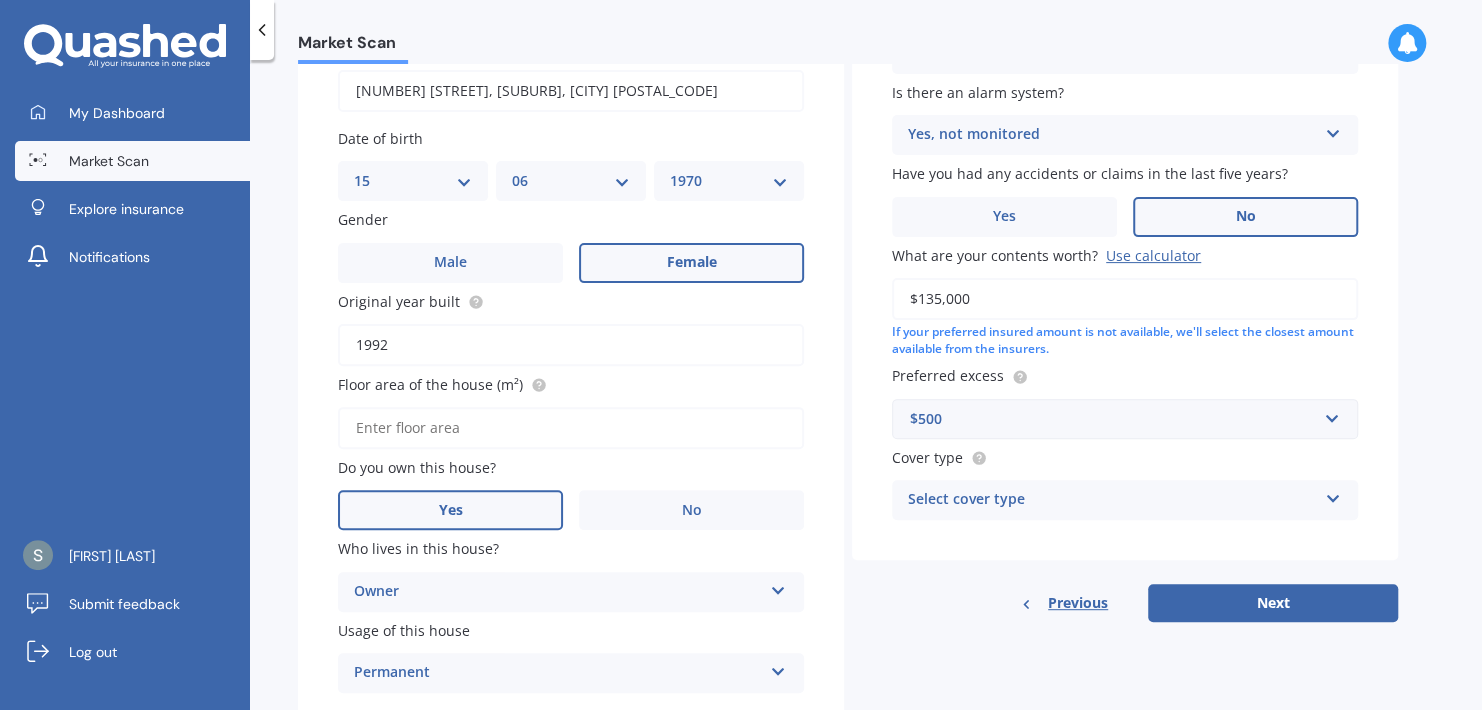 click at bounding box center [1332, 495] 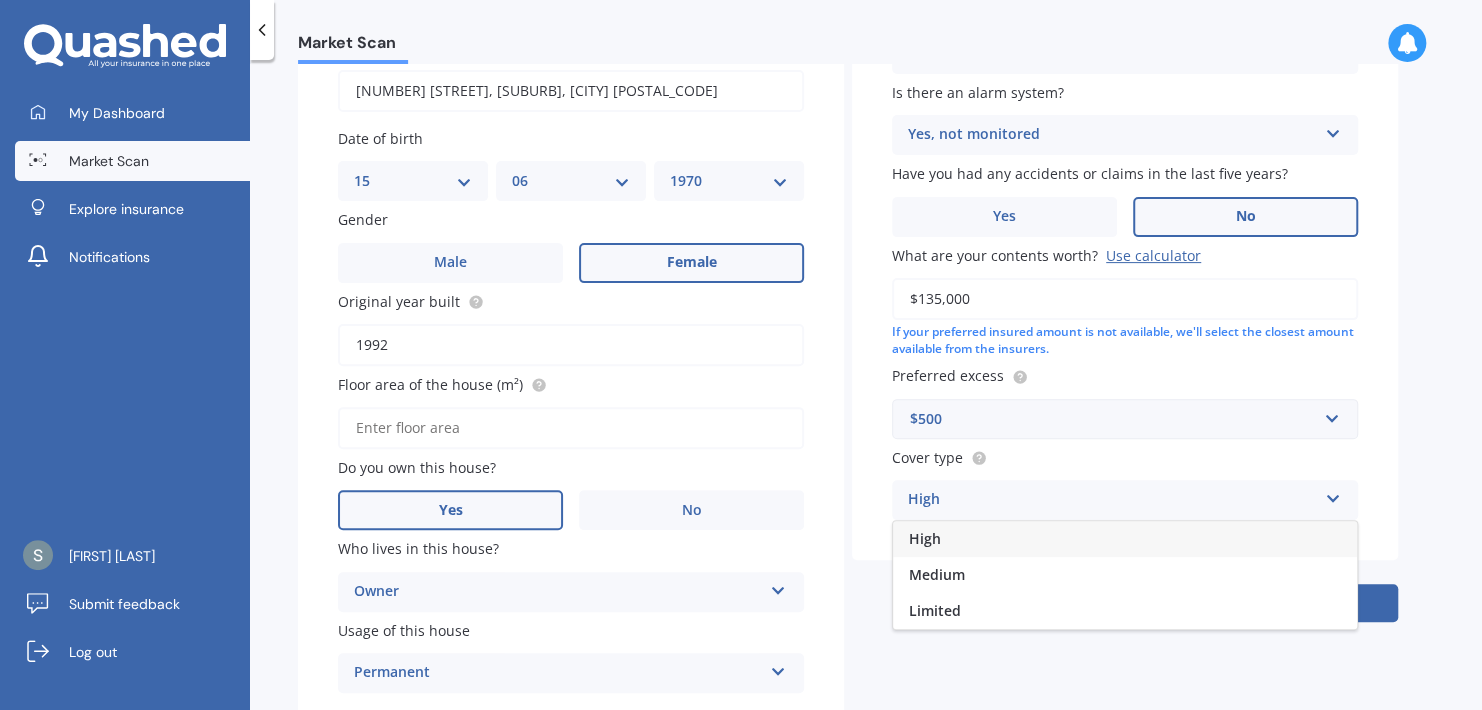 click on "High" at bounding box center [1125, 539] 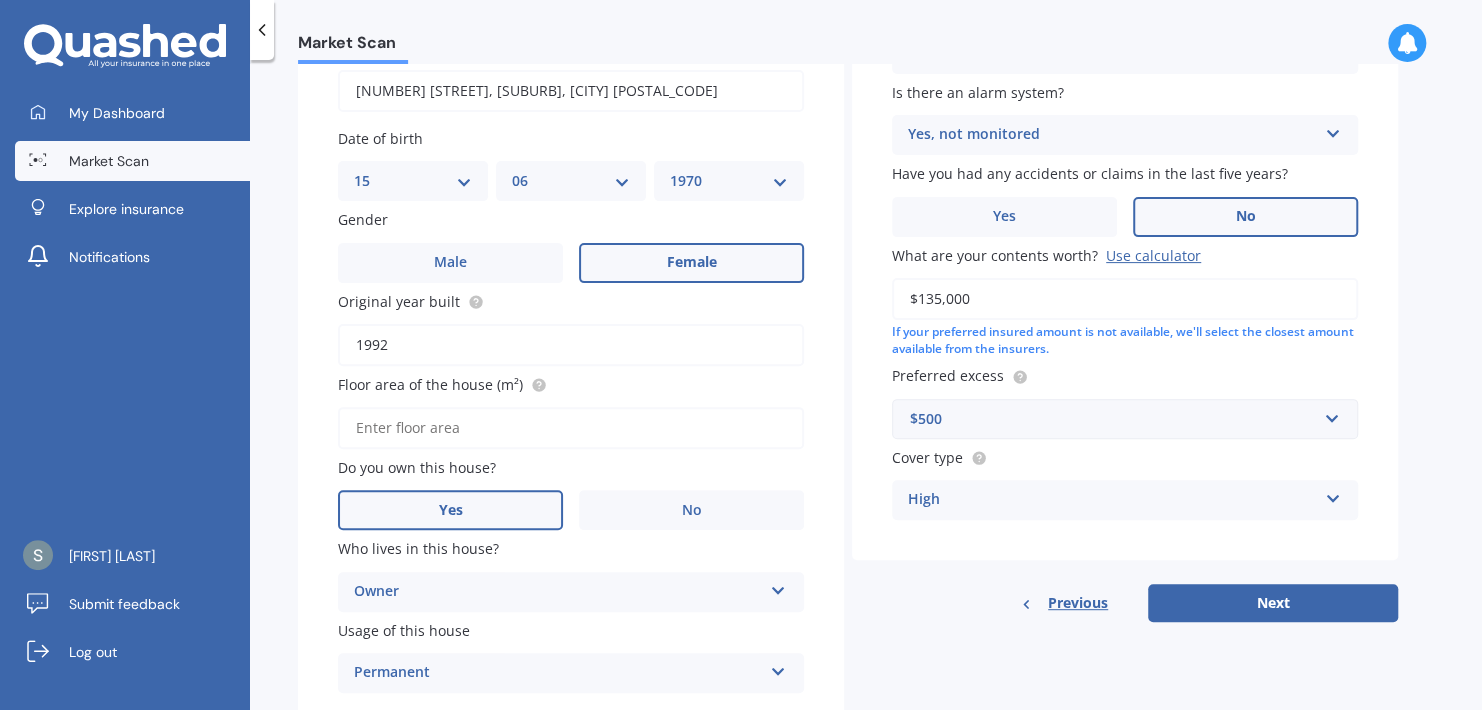 click on "Floor area of the house (m²)" at bounding box center (571, 428) 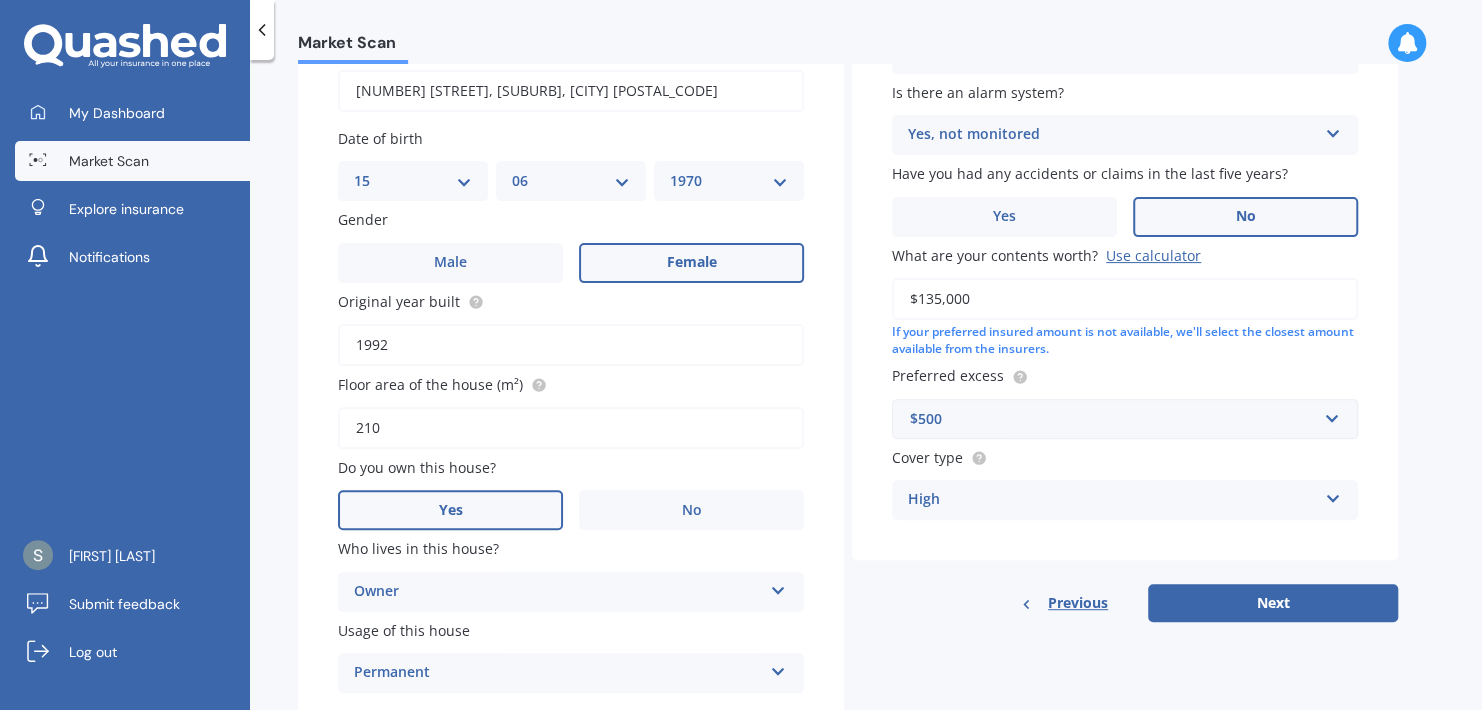 type on "210" 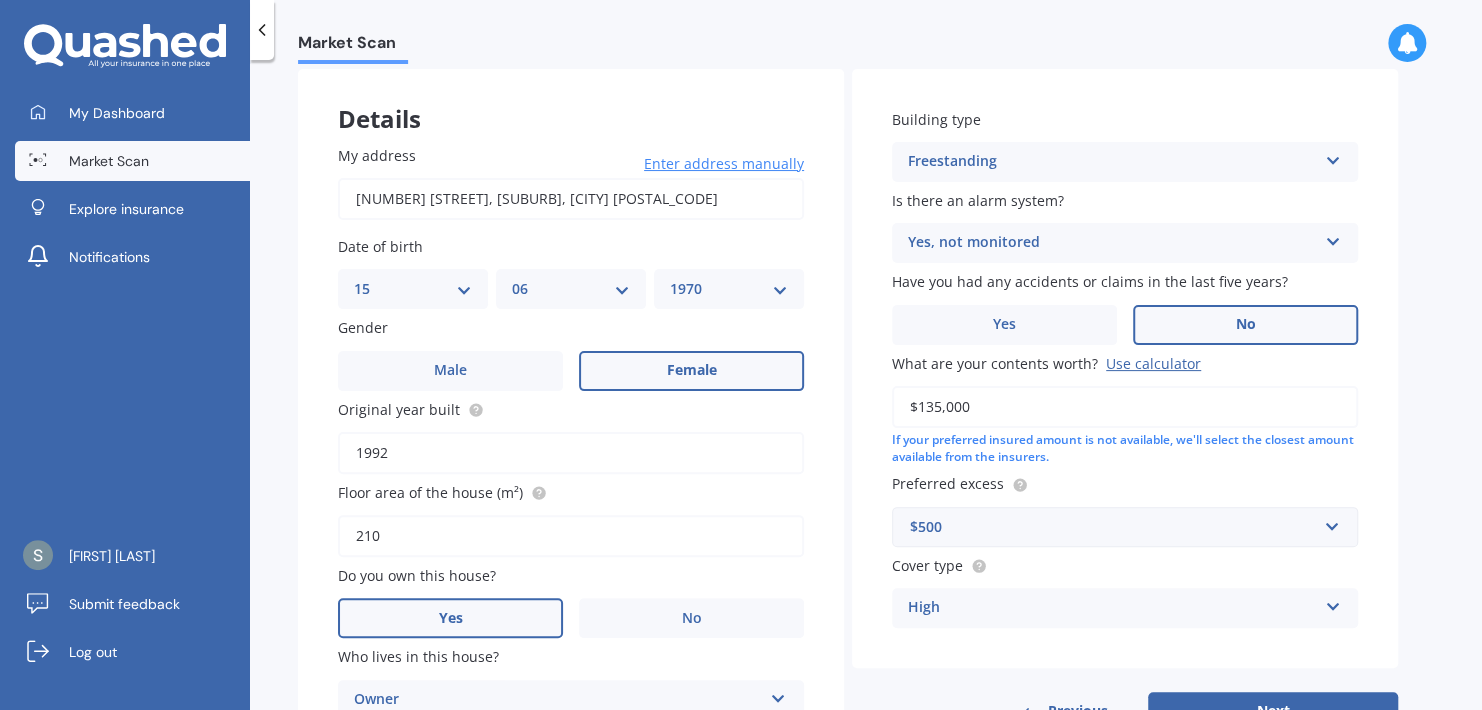 scroll, scrollTop: 73, scrollLeft: 0, axis: vertical 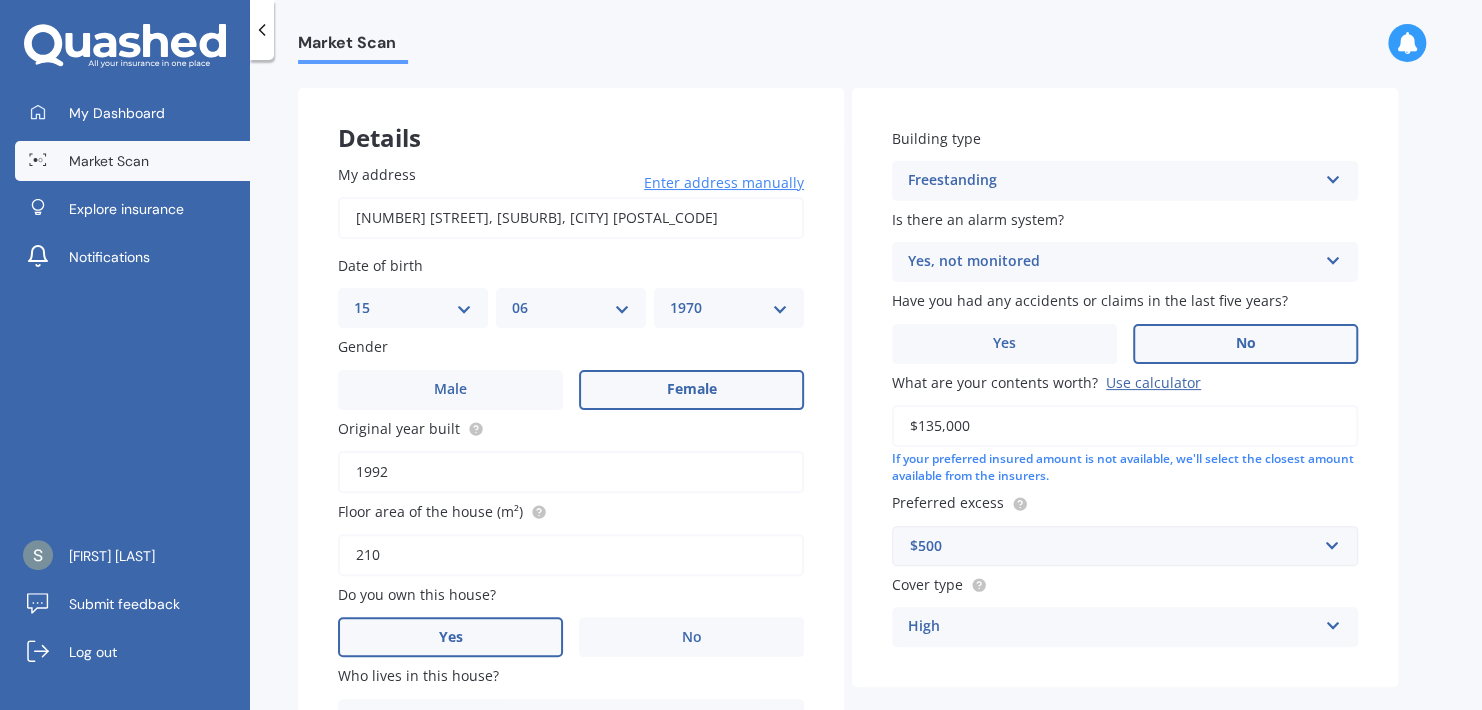 click on "No" at bounding box center (1245, 344) 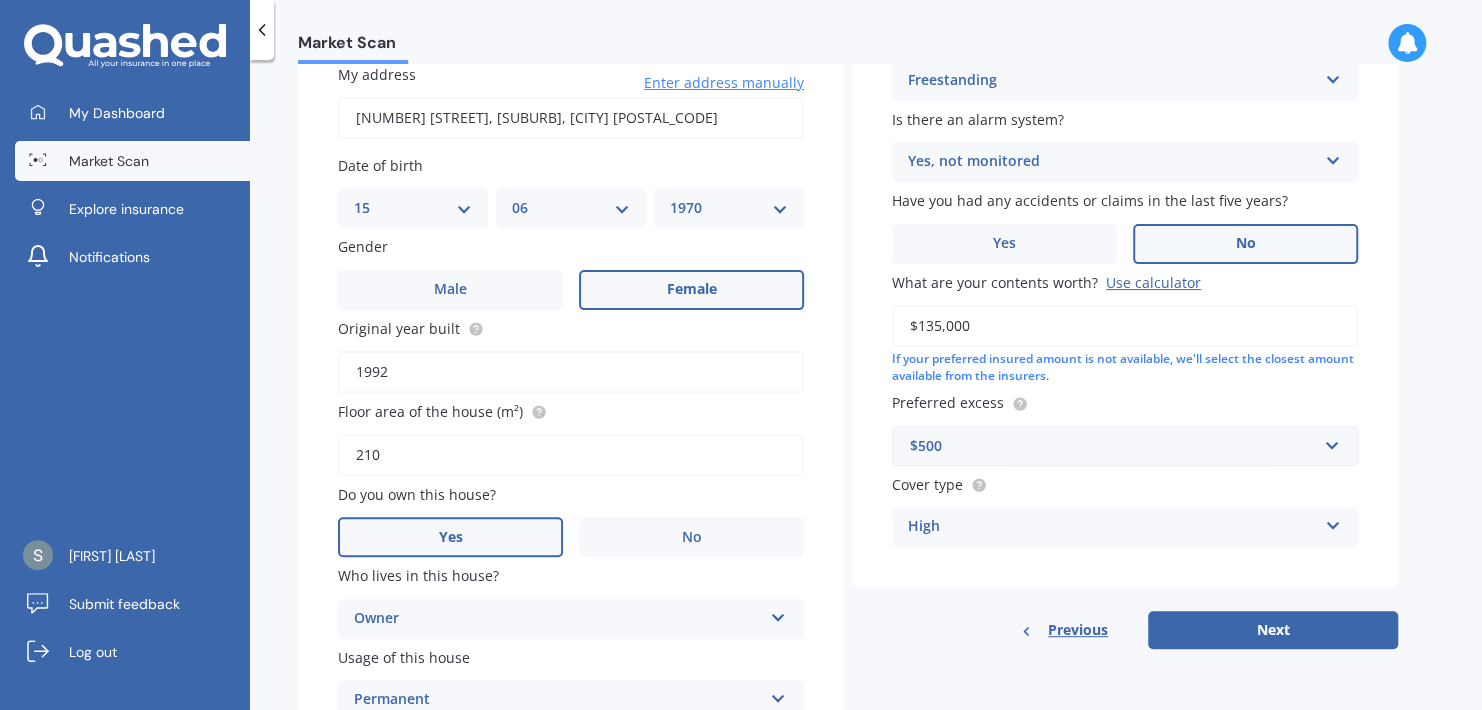scroll, scrollTop: 273, scrollLeft: 0, axis: vertical 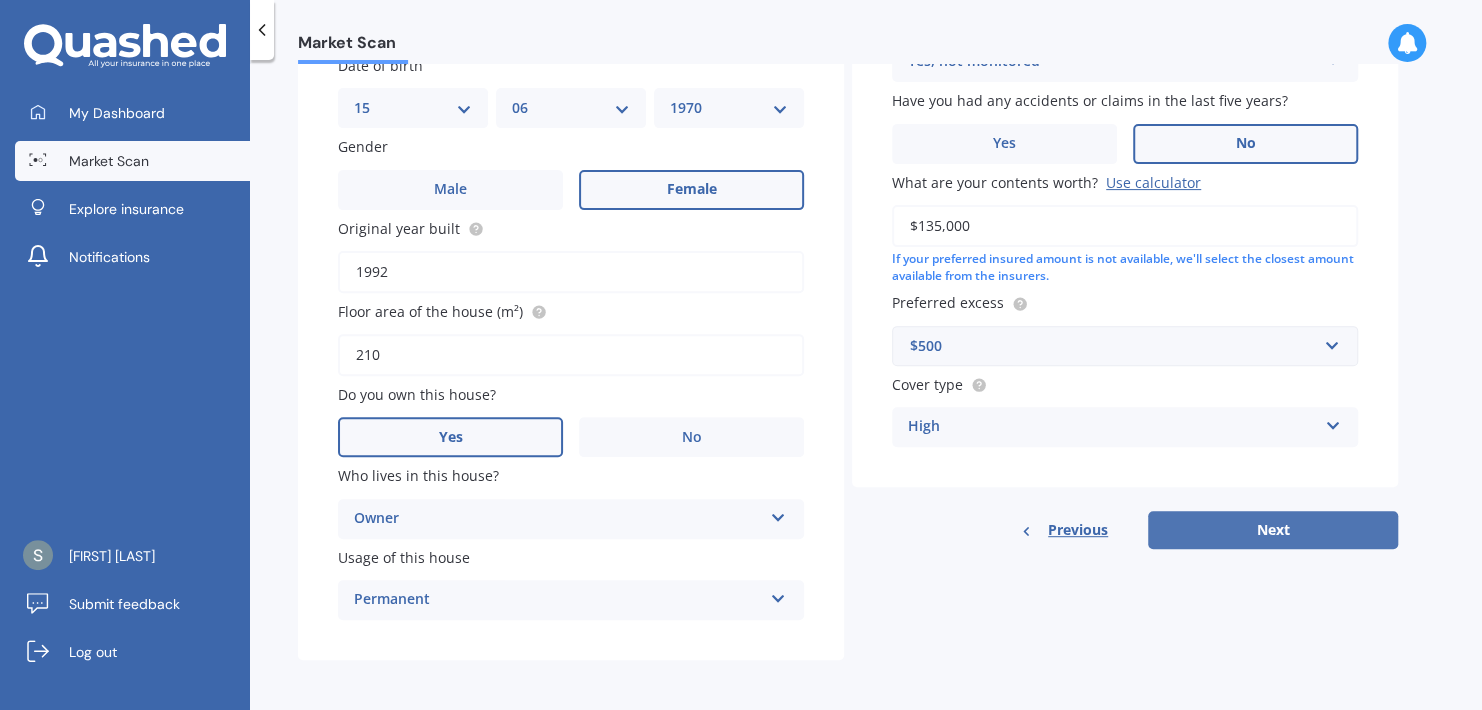 click on "Next" at bounding box center (1273, 530) 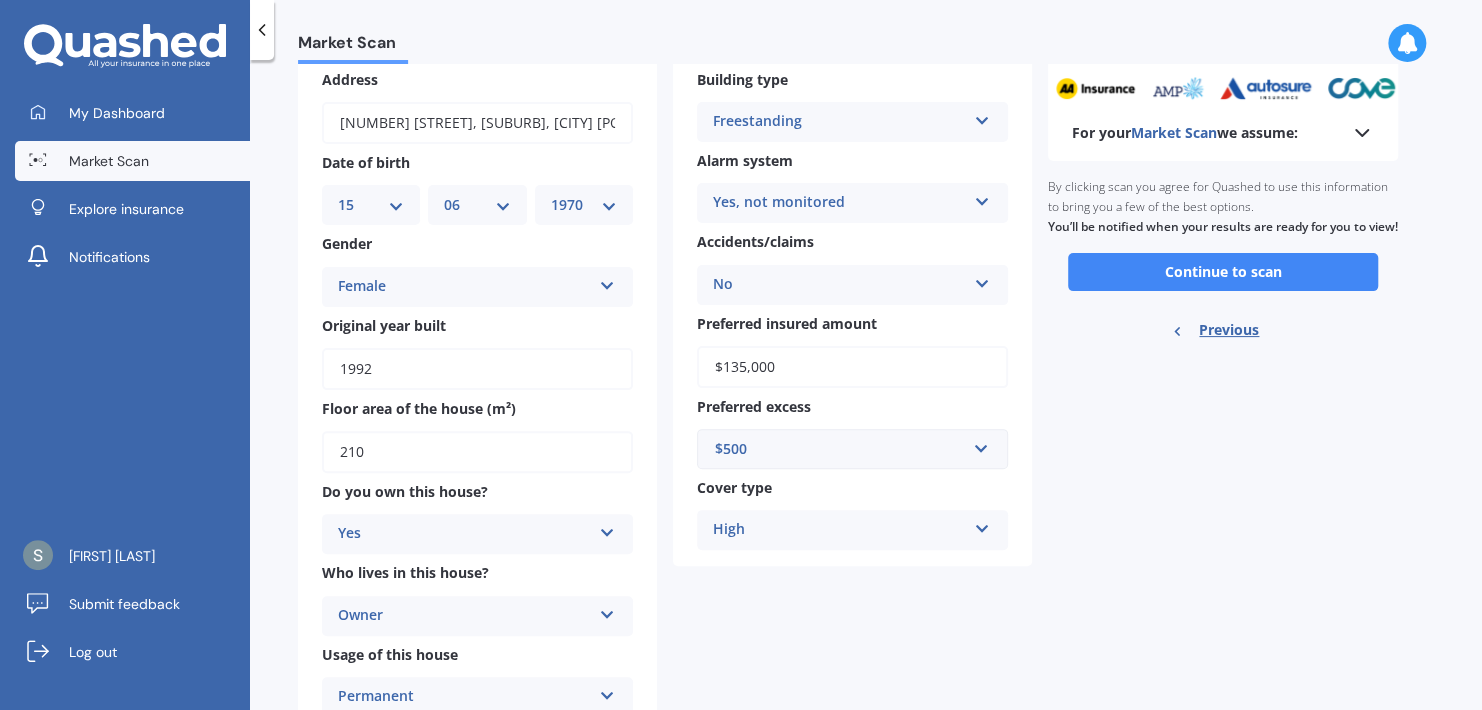 scroll, scrollTop: 0, scrollLeft: 0, axis: both 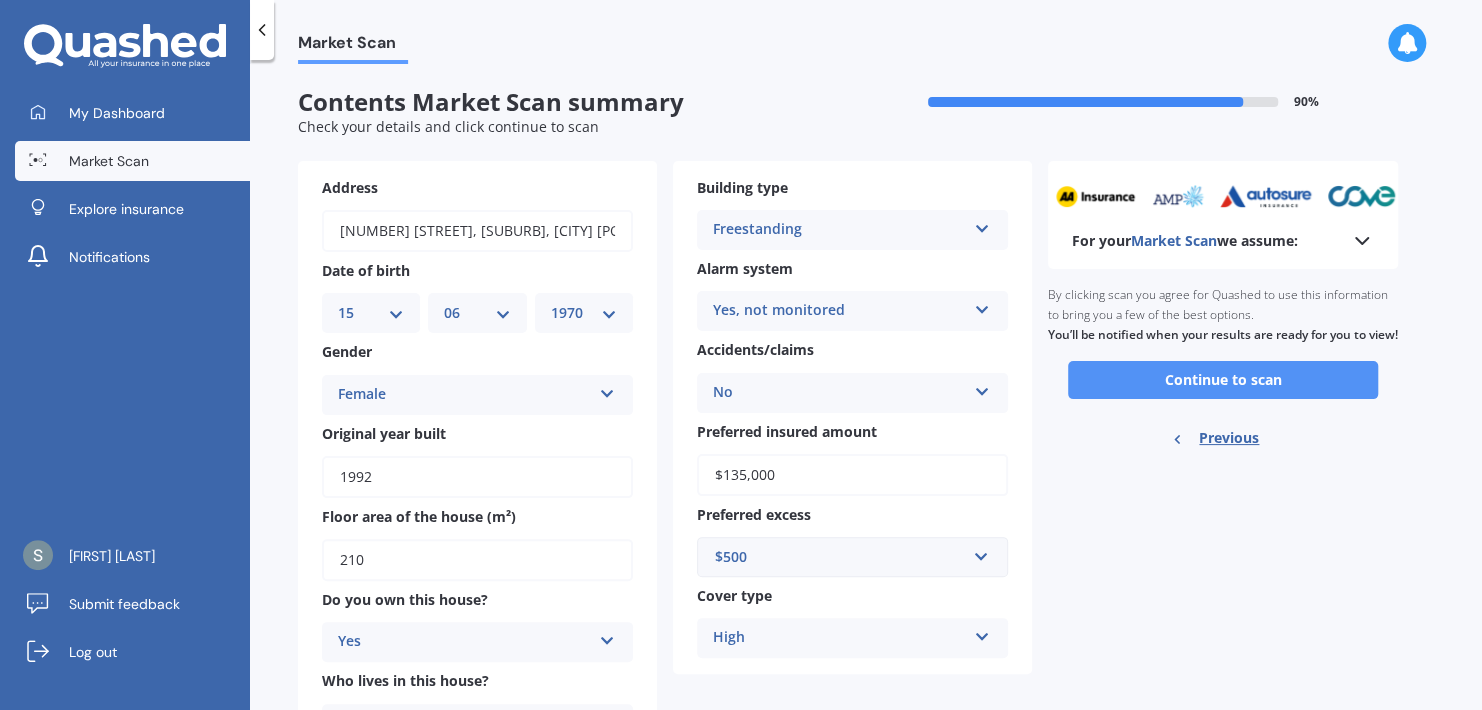 click on "Continue to scan" at bounding box center [1223, 380] 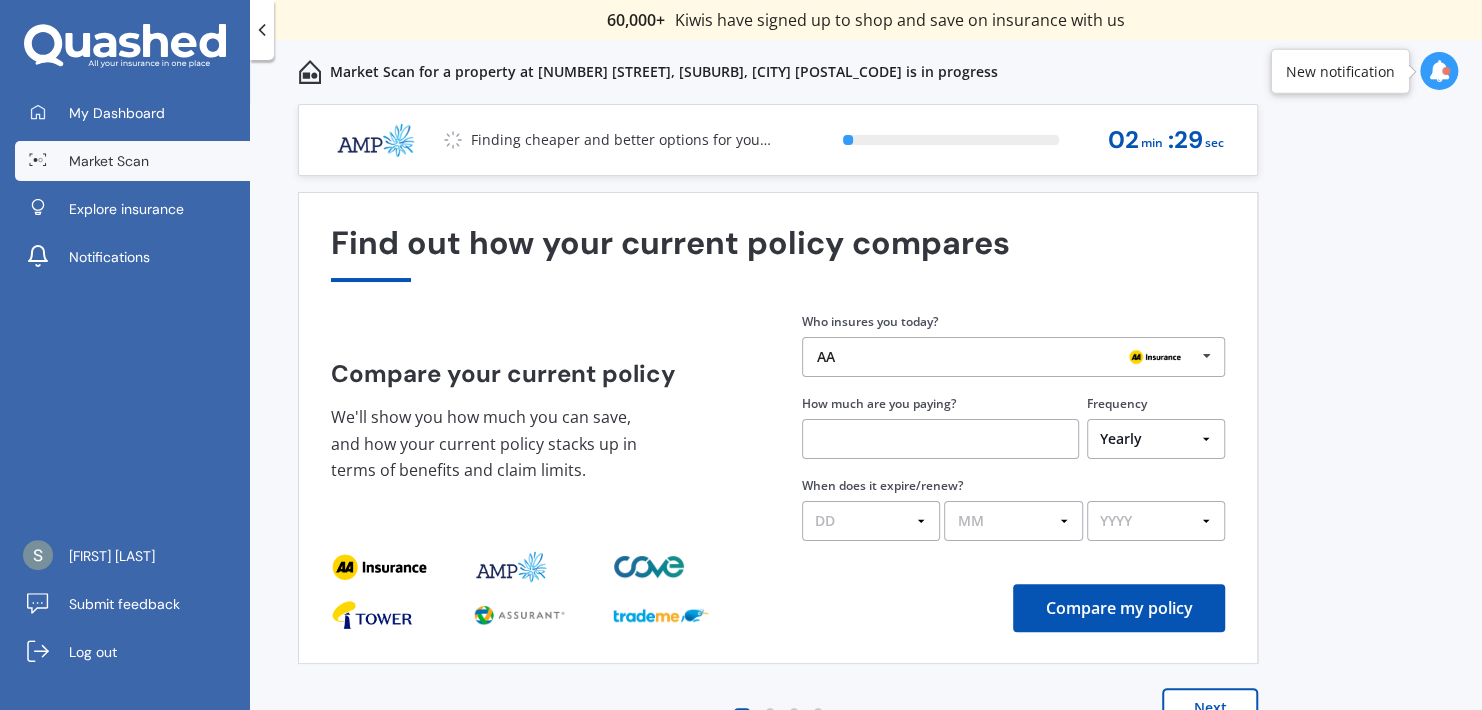 click at bounding box center (1206, 356) 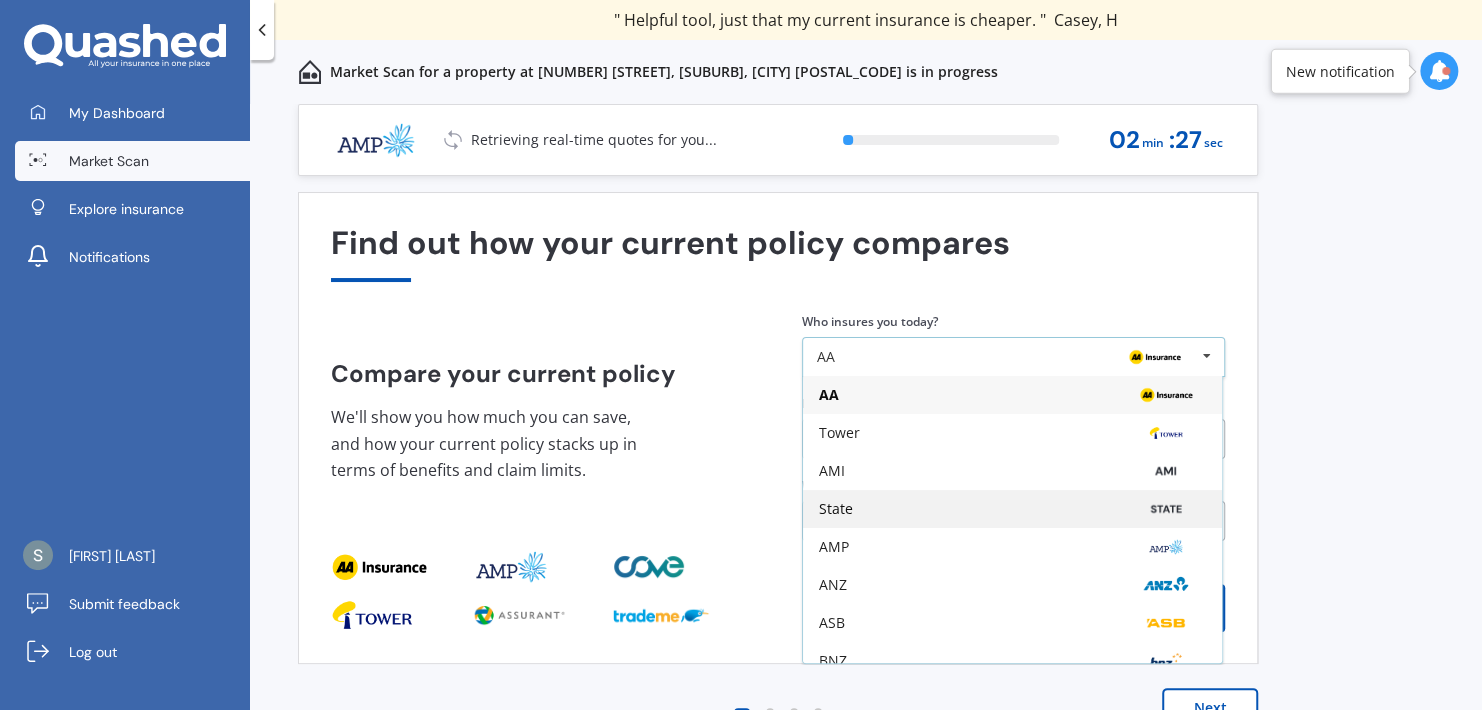 click on "State" at bounding box center (1012, 509) 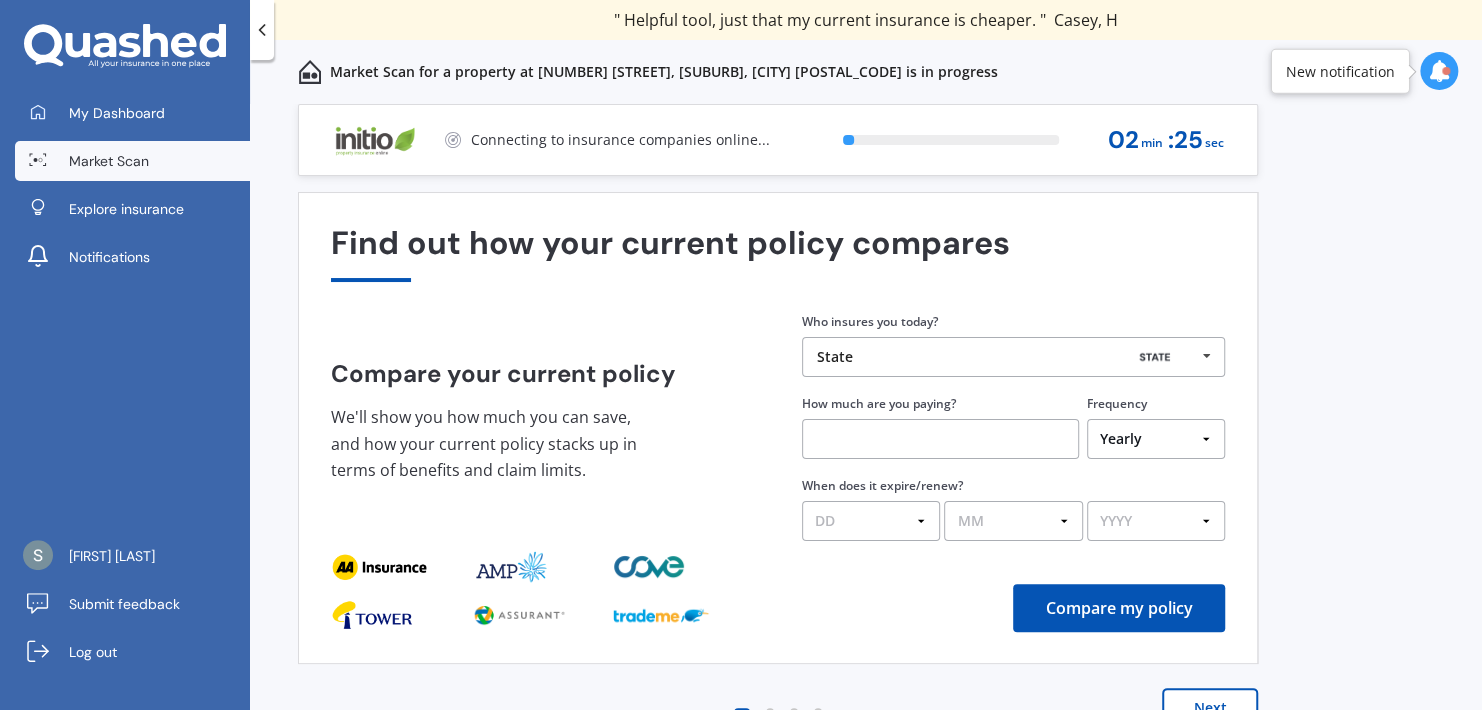 click at bounding box center [940, 439] 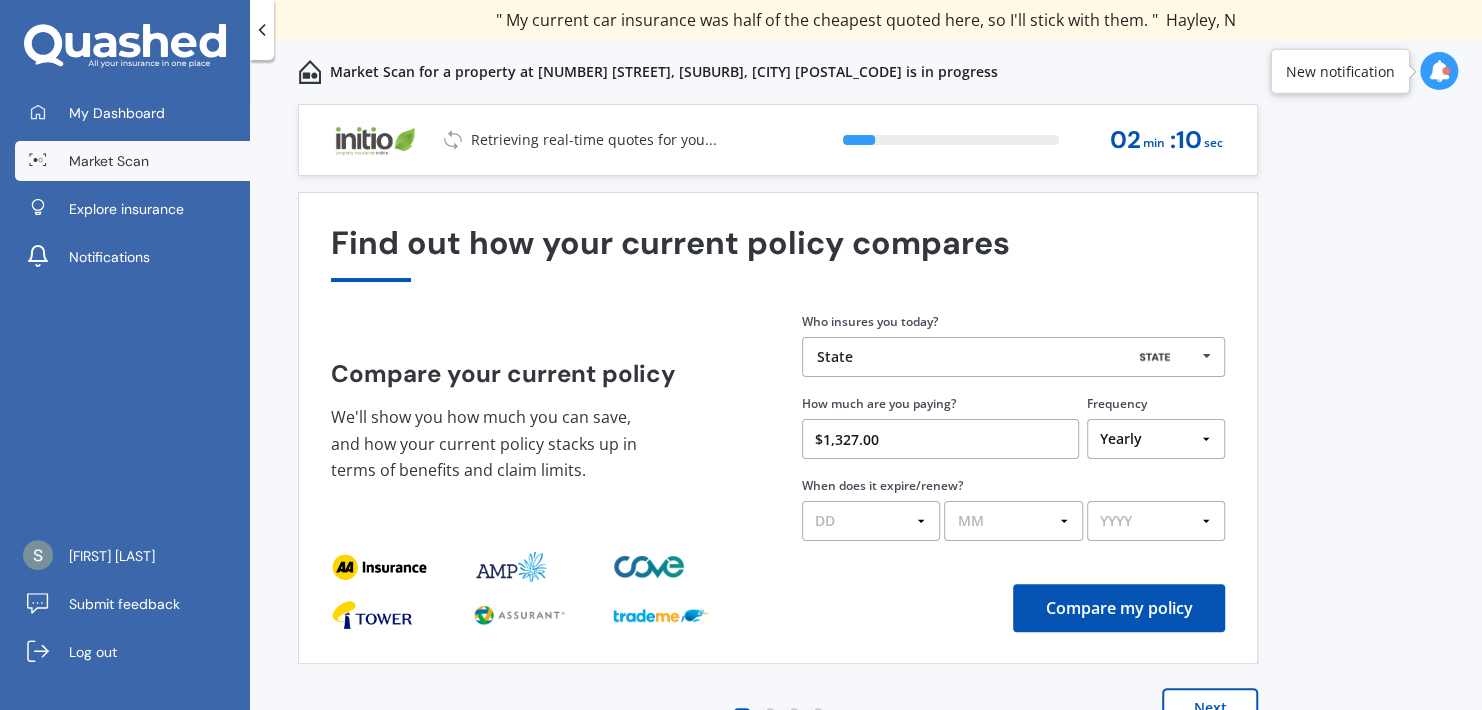 type on "$1,327.00" 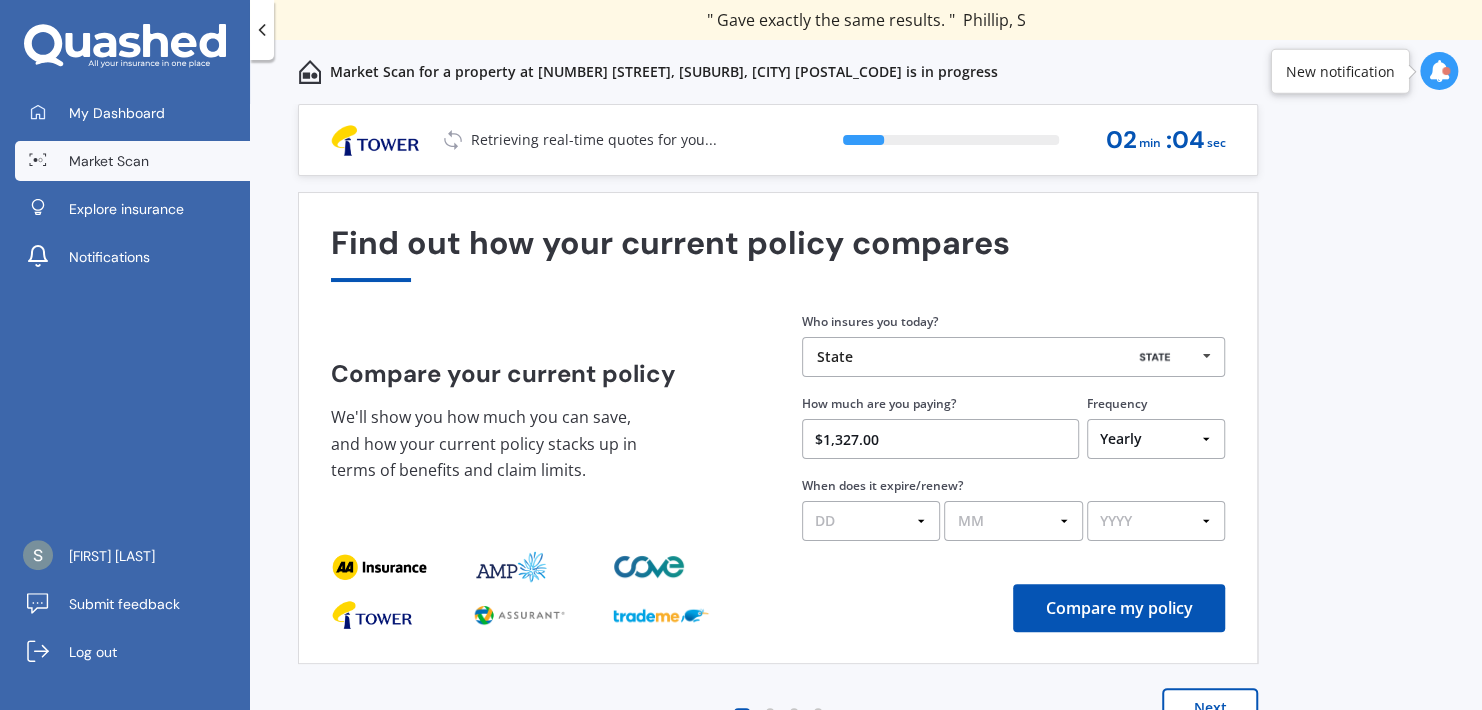 select on "25" 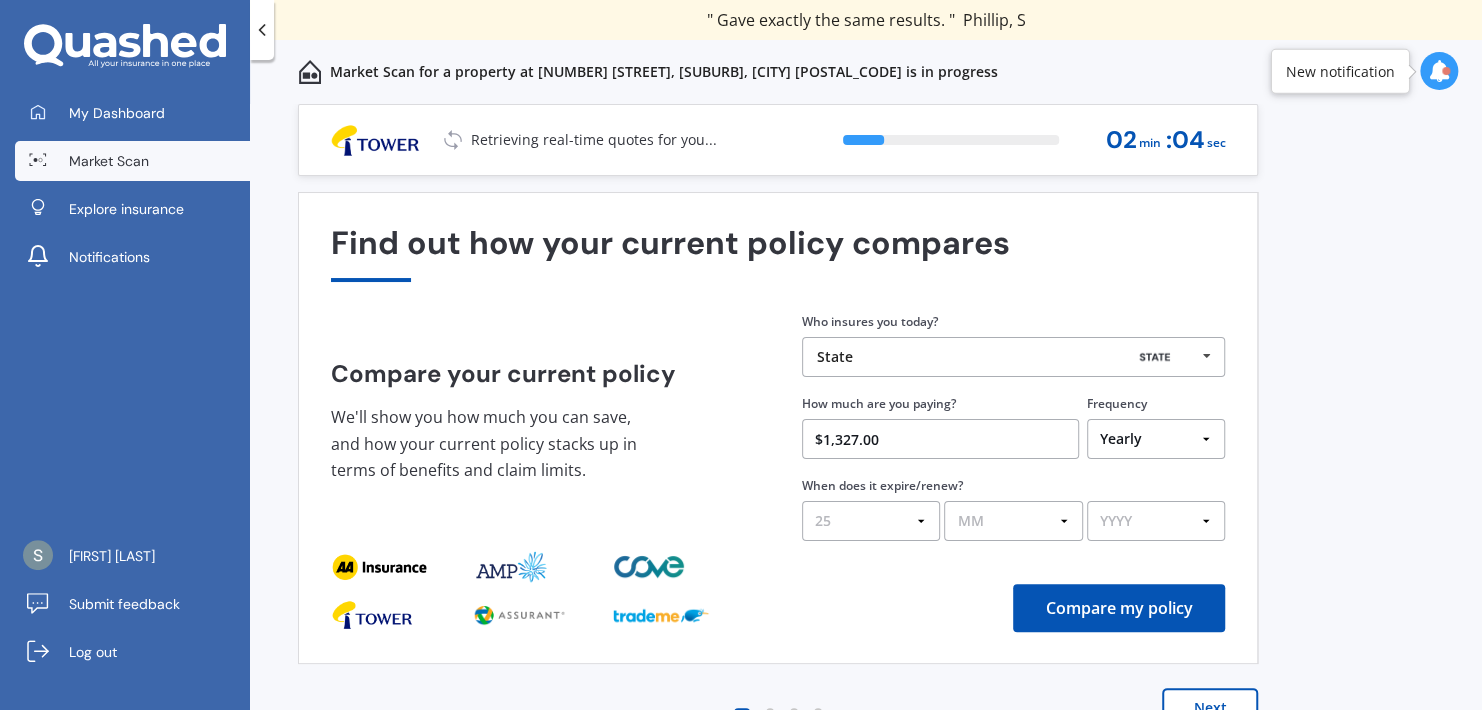 click on "DD 01 02 03 04 05 06 07 08 09 10 11 12 13 14 15 16 17 18 19 20 21 22 23 24 25 26 27 28 29 30 31" at bounding box center (871, 521) 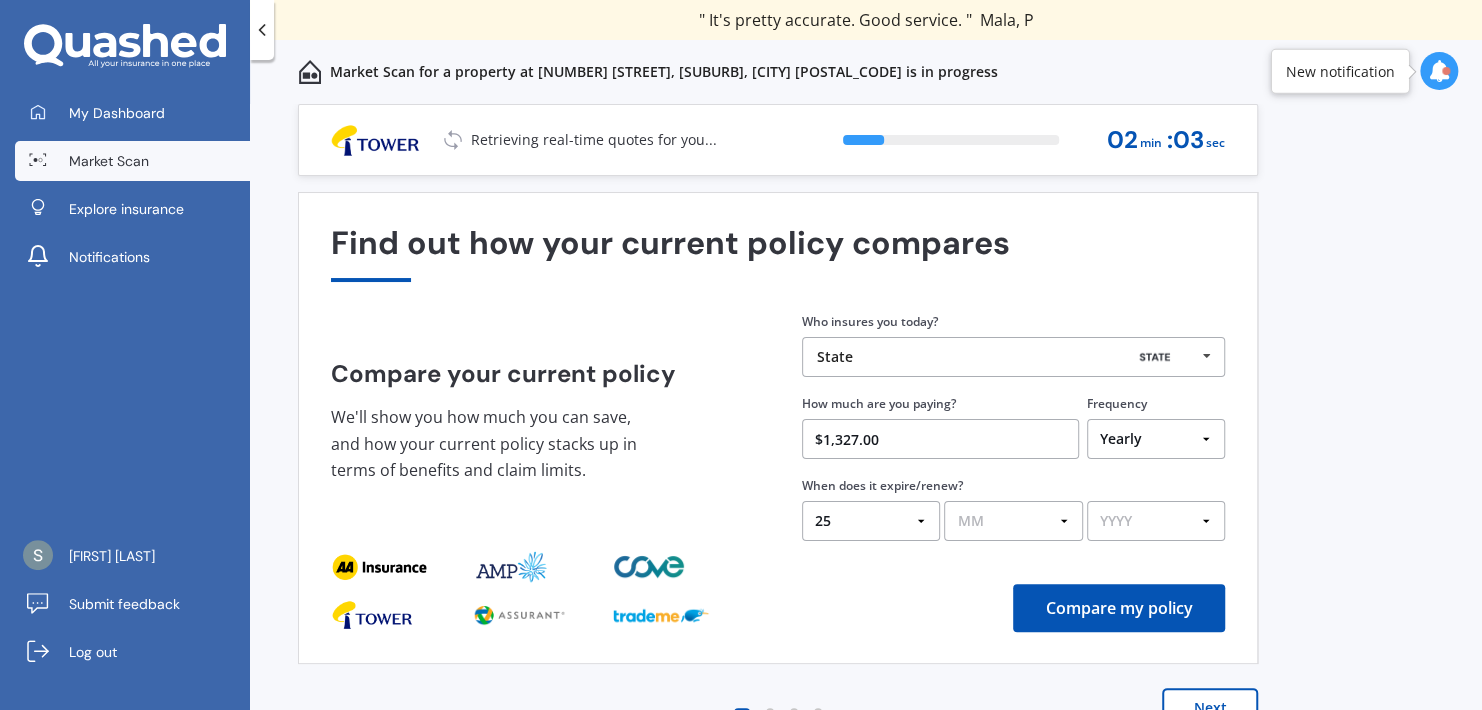 click on "MM 01 02 03 04 05 06 07 08 09 10 11 12" at bounding box center (1013, 521) 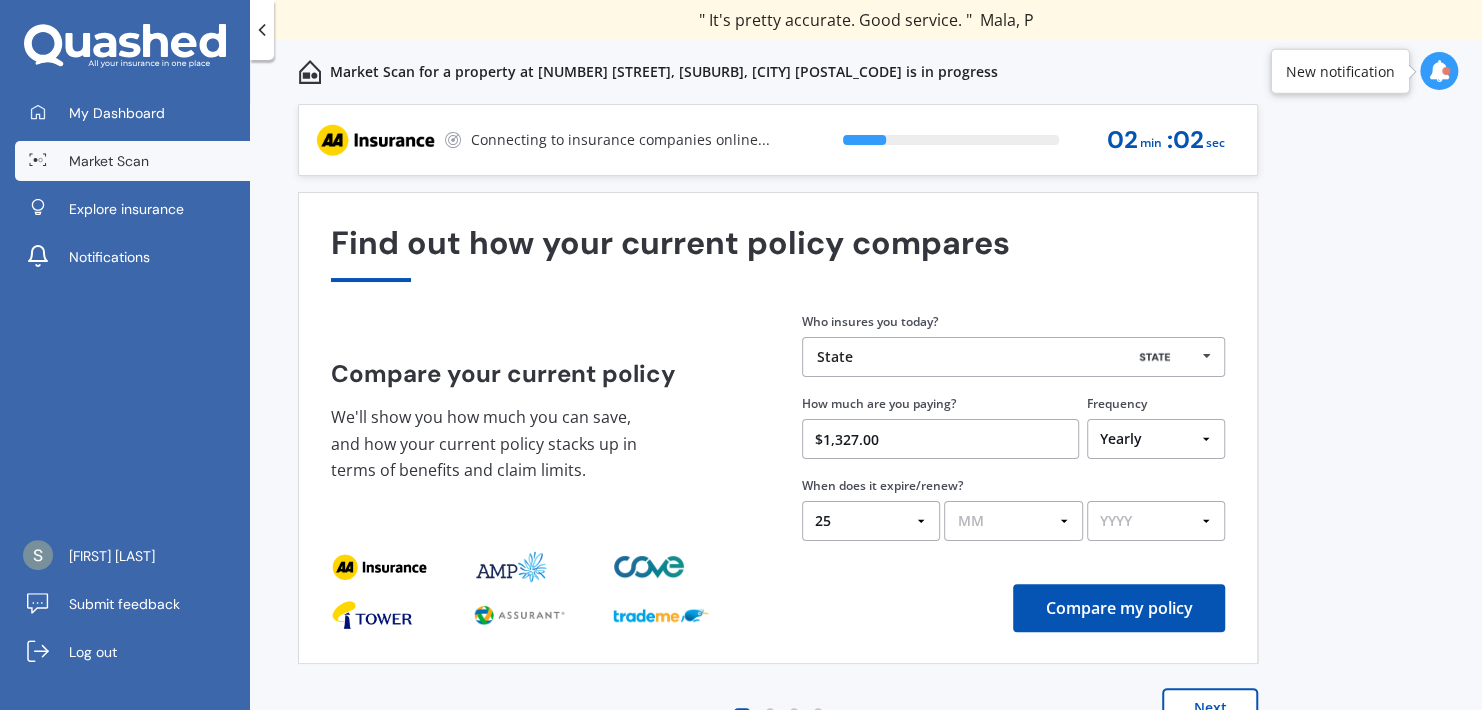 select on "08" 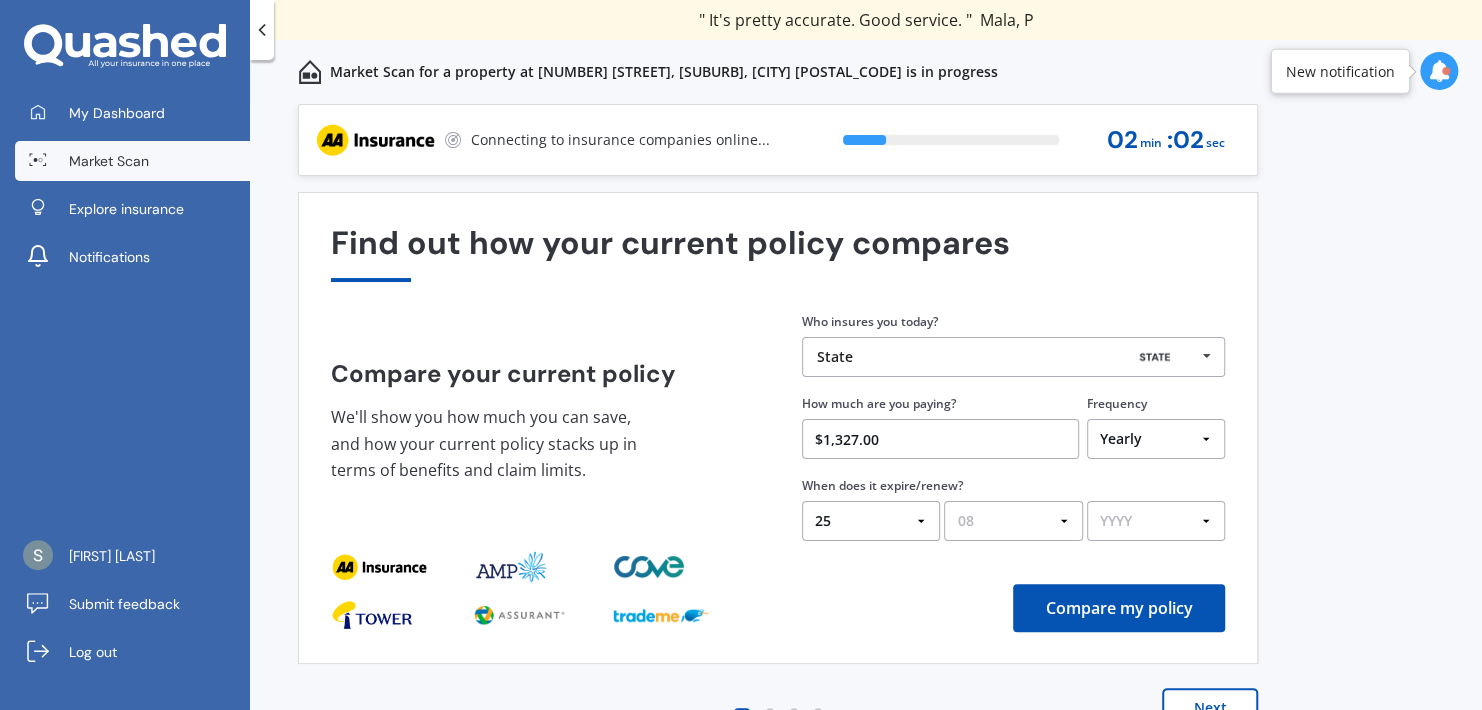 click on "MM 01 02 03 04 05 06 07 08 09 10 11 12" at bounding box center [1013, 521] 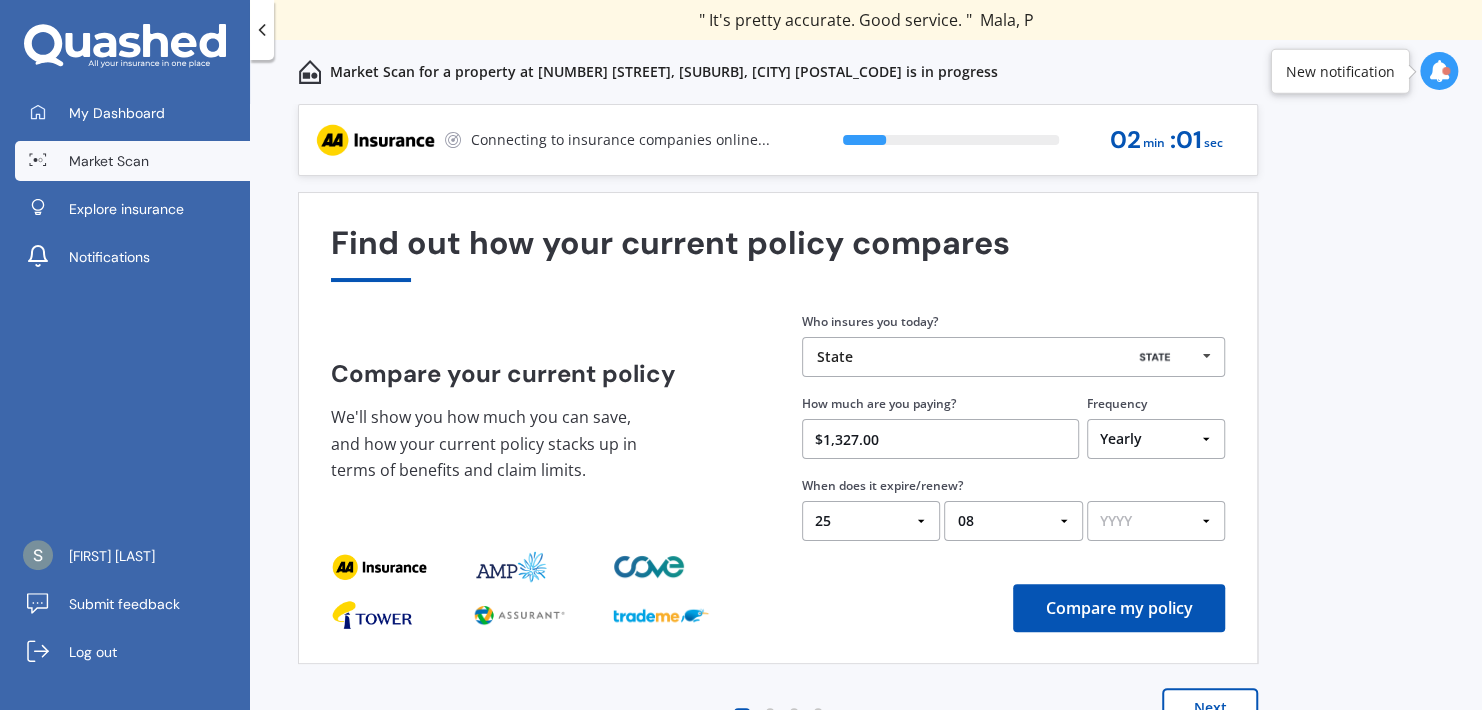 click on "YYYY 2026 2025 2024" at bounding box center [1156, 521] 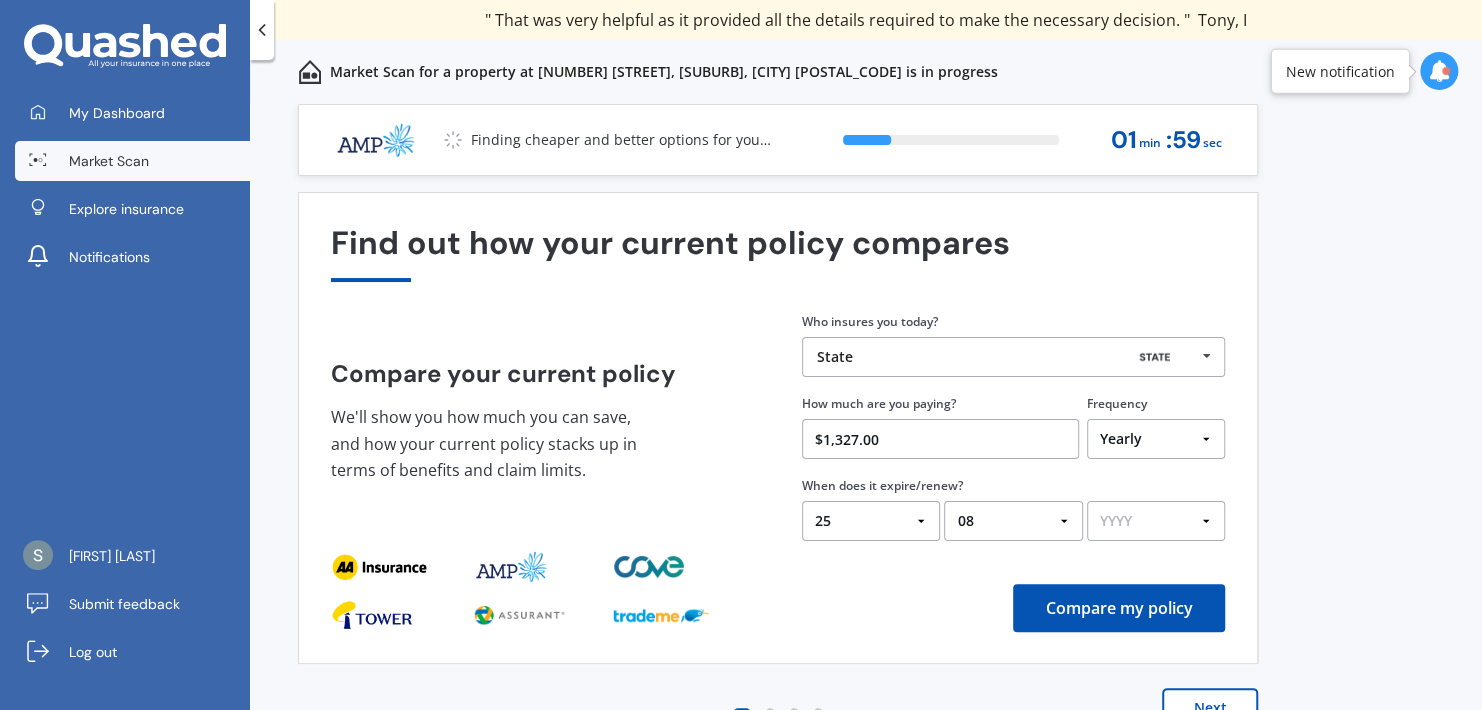 select on "2025" 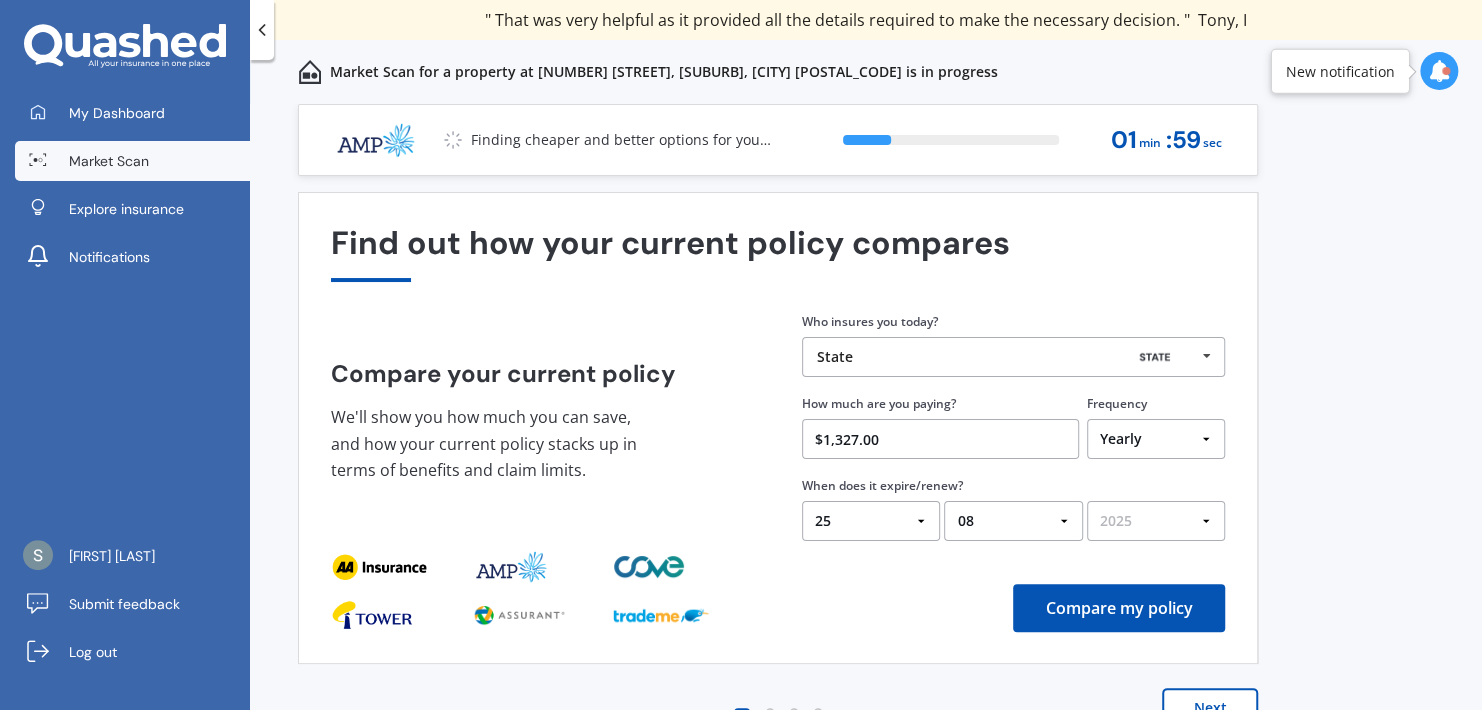 click on "YYYY 2026 2025 2024" at bounding box center (1156, 521) 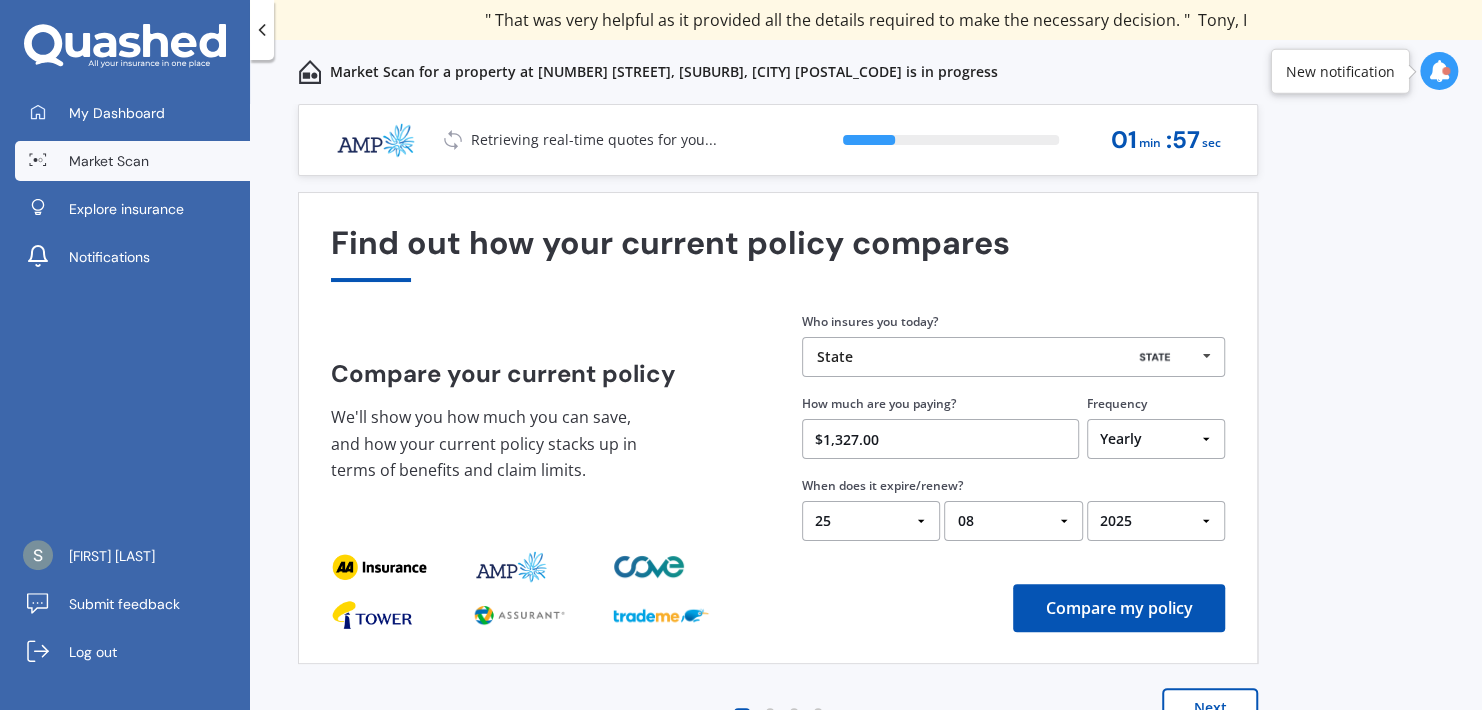 scroll, scrollTop: 13, scrollLeft: 0, axis: vertical 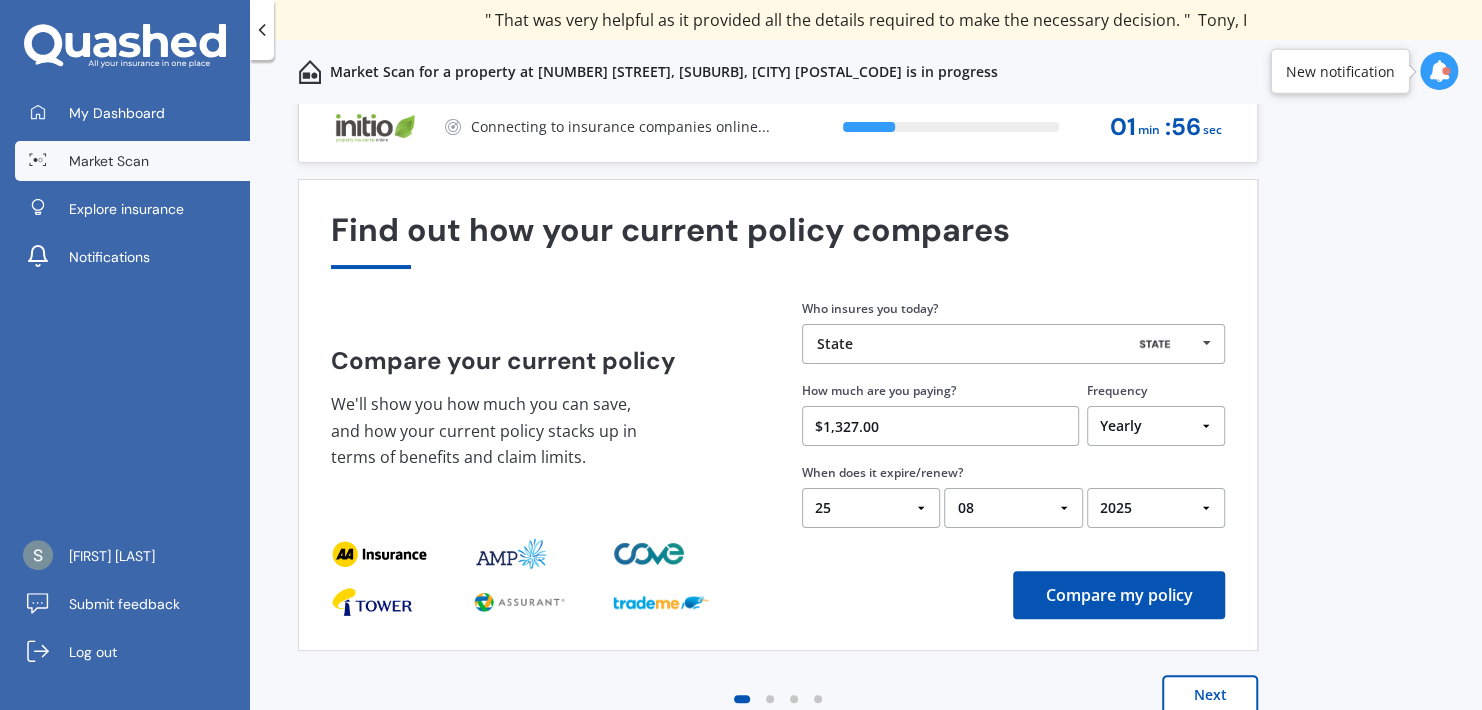 click on "Compare my policy" at bounding box center (1119, 595) 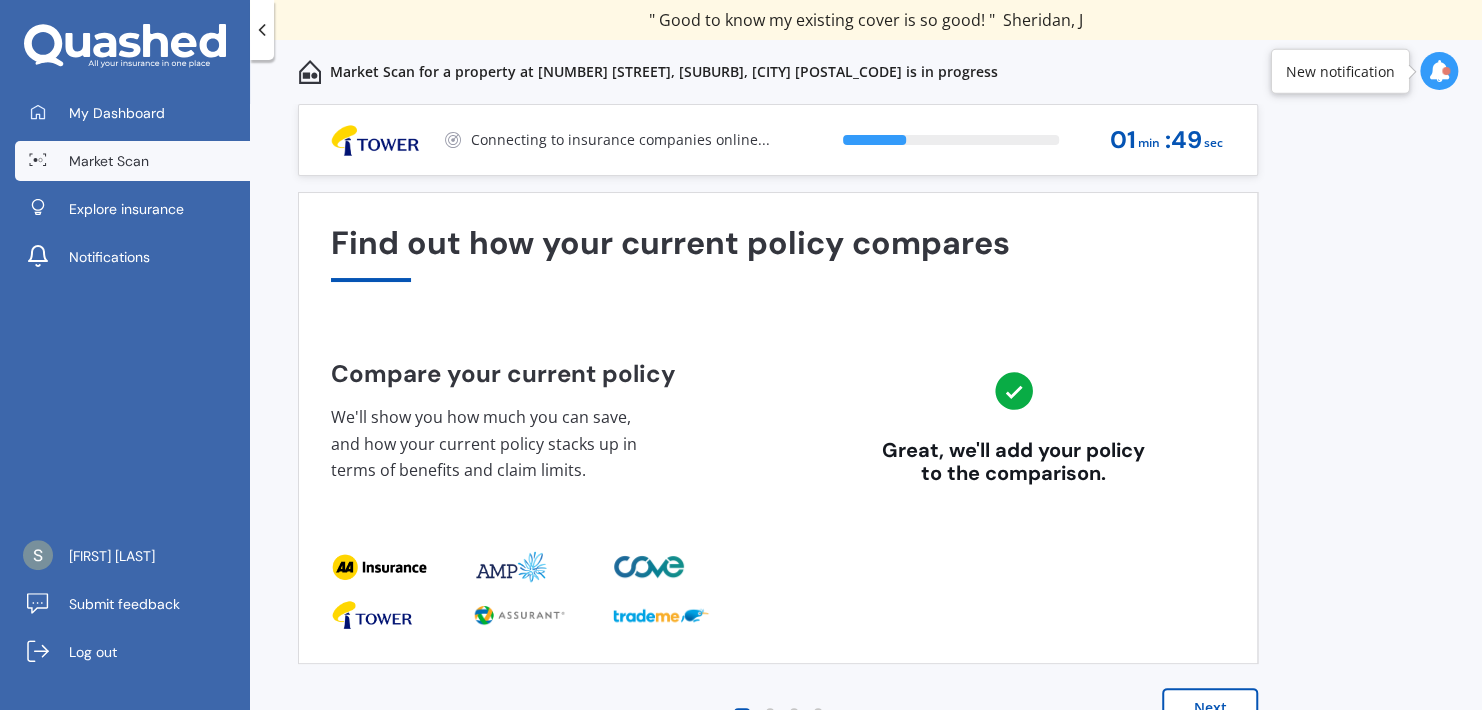 scroll, scrollTop: 13, scrollLeft: 0, axis: vertical 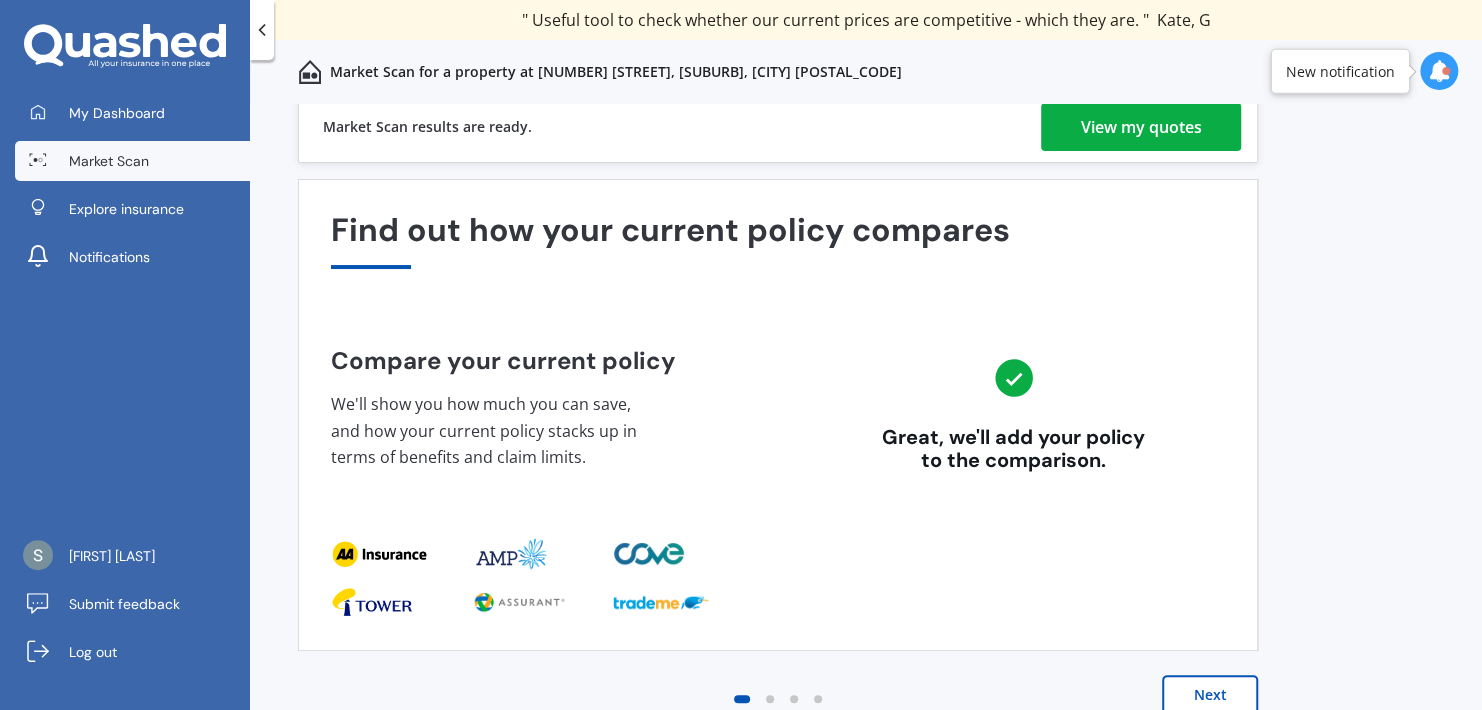 click on "View my quotes" at bounding box center [1141, 127] 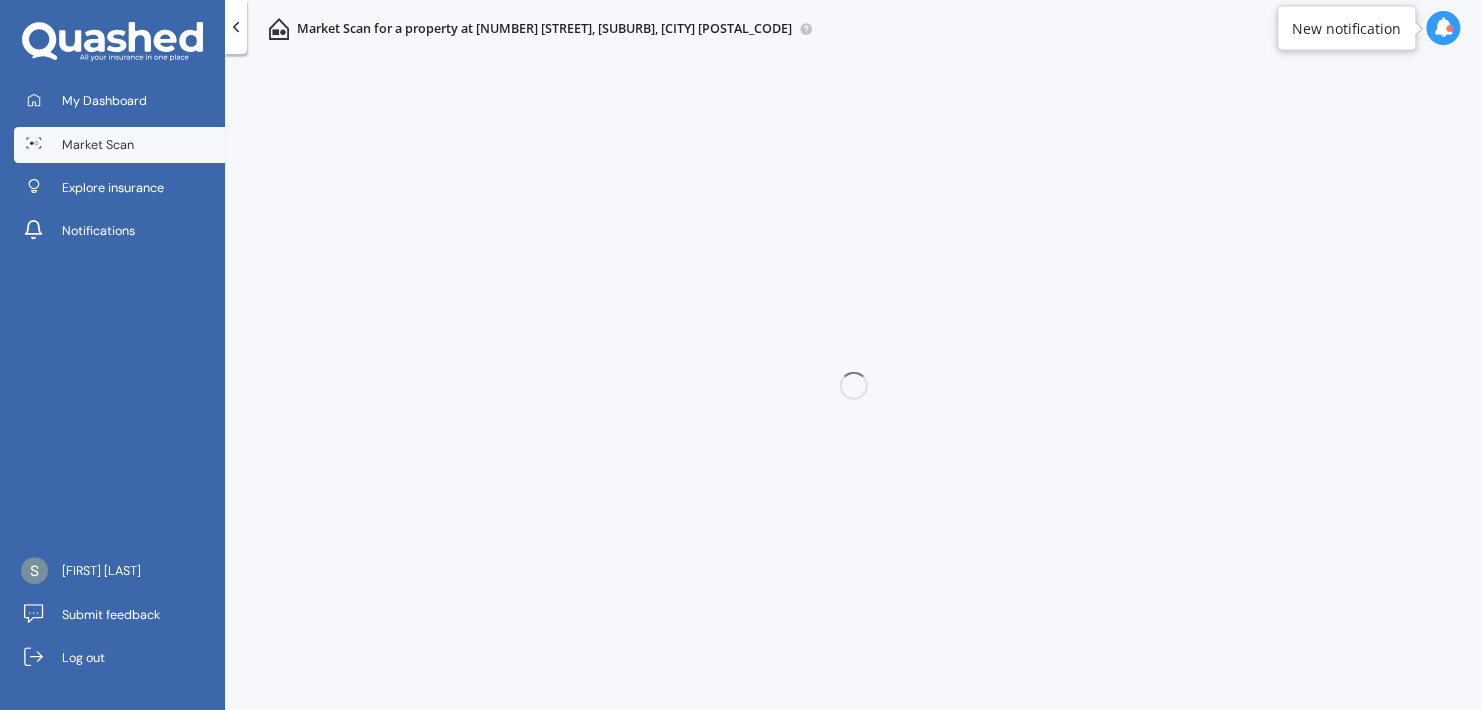 scroll, scrollTop: 0, scrollLeft: 0, axis: both 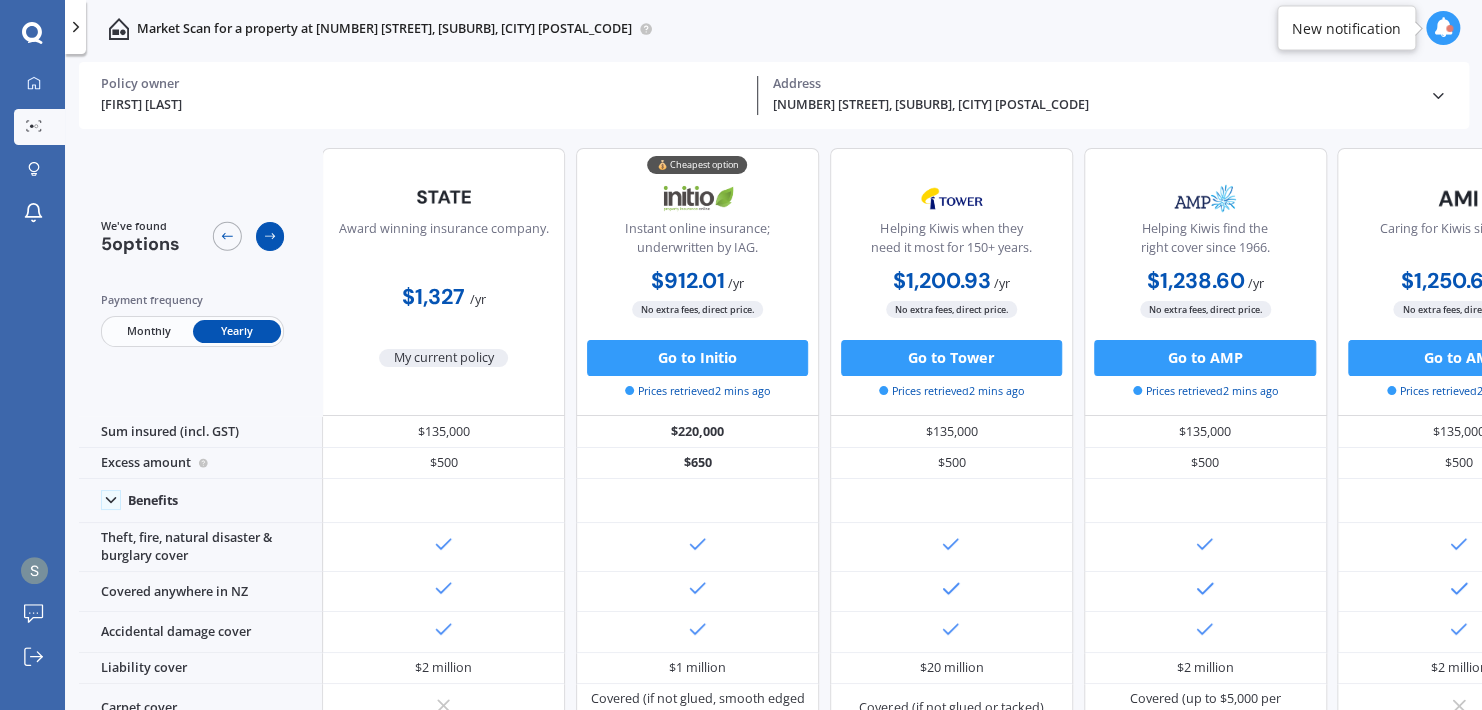 click 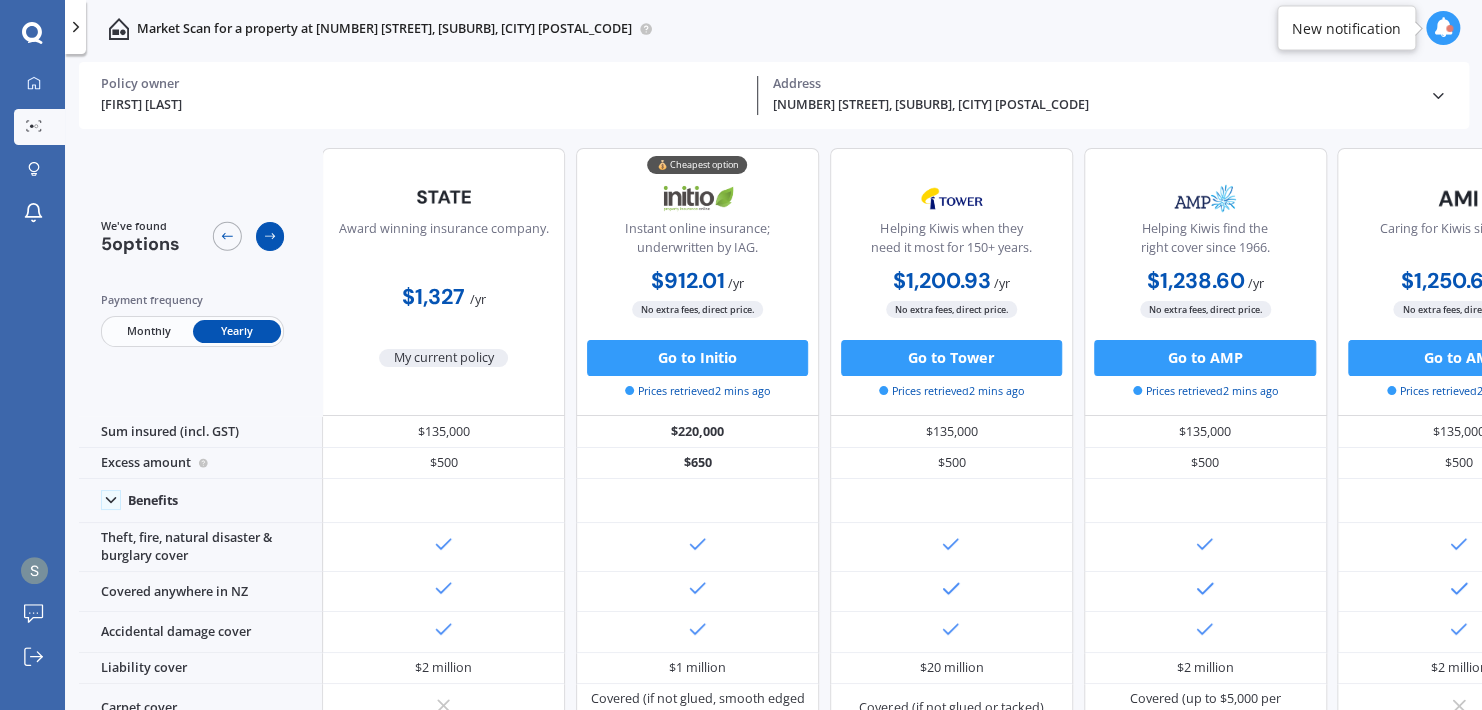 scroll, scrollTop: 0, scrollLeft: 120, axis: horizontal 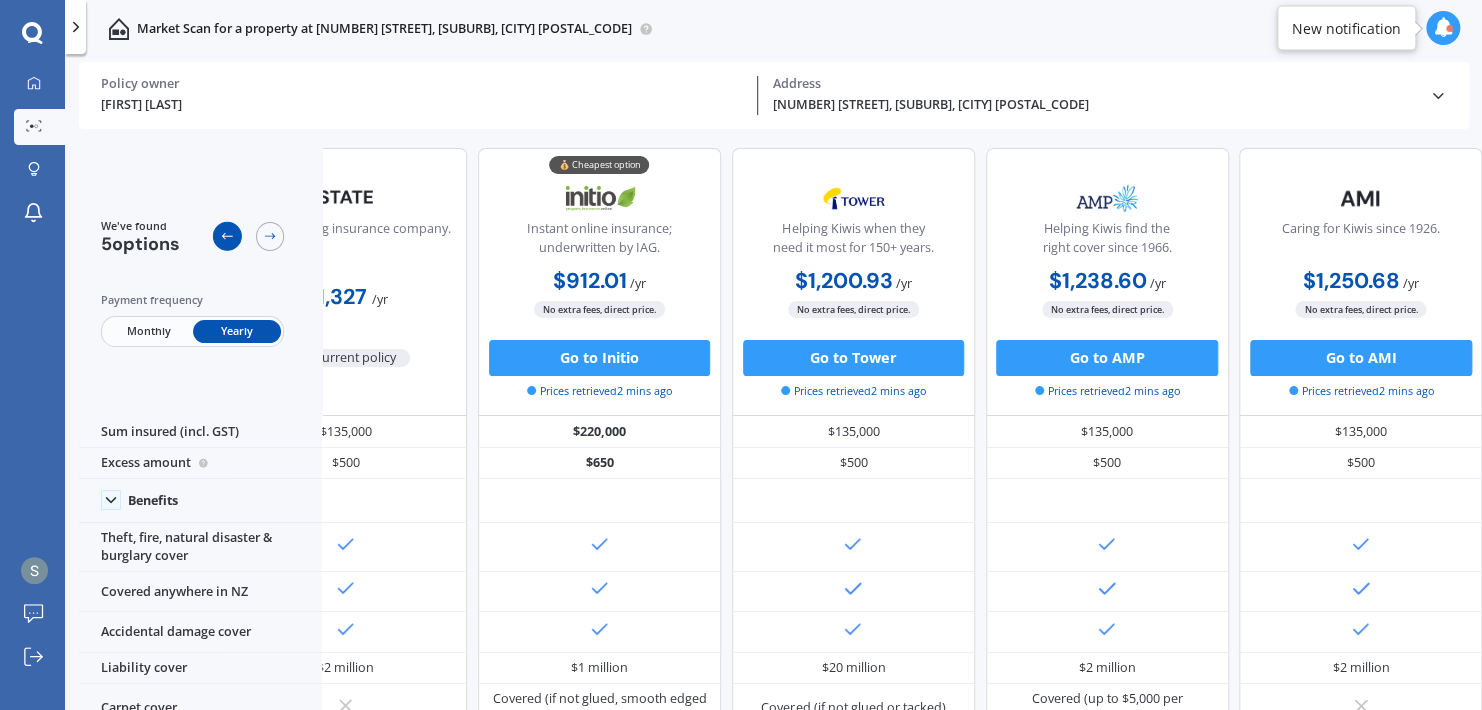 click at bounding box center (227, 236) 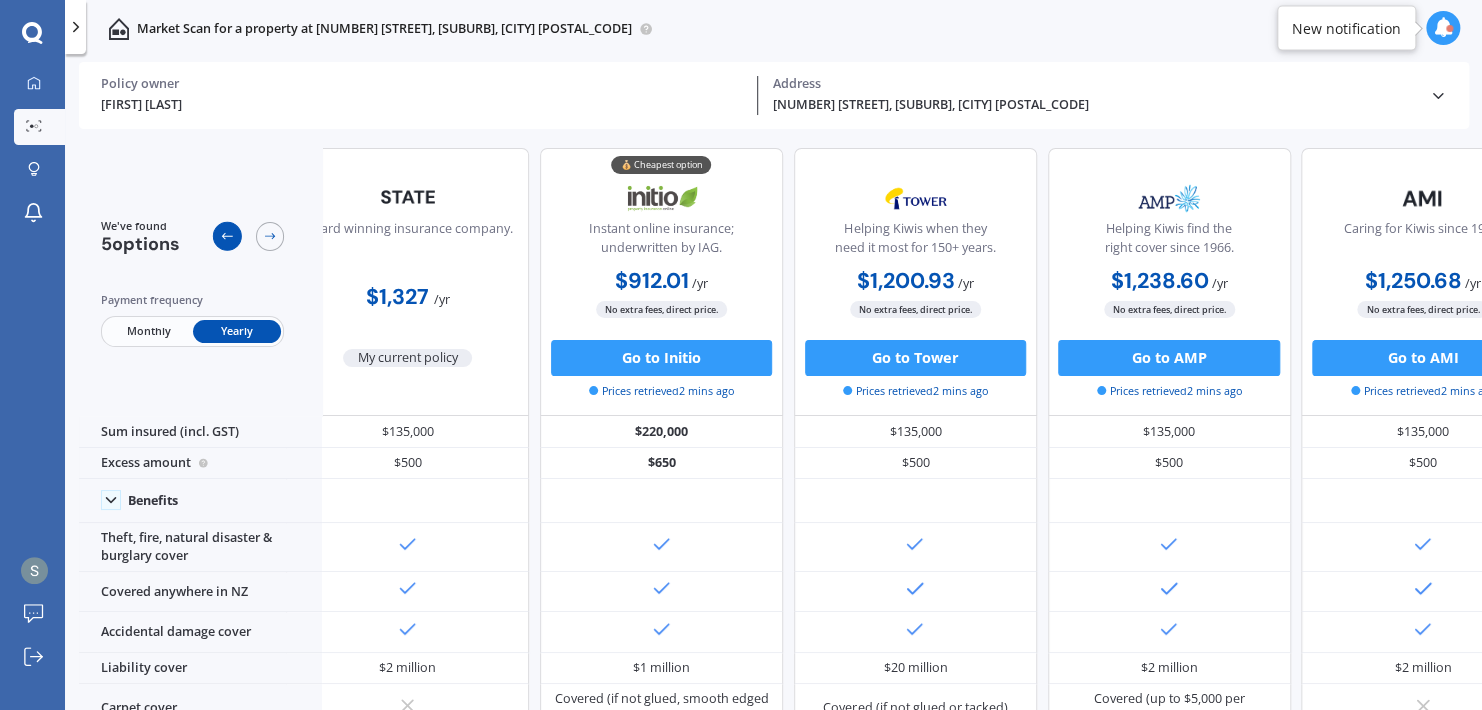 scroll, scrollTop: 0, scrollLeft: 0, axis: both 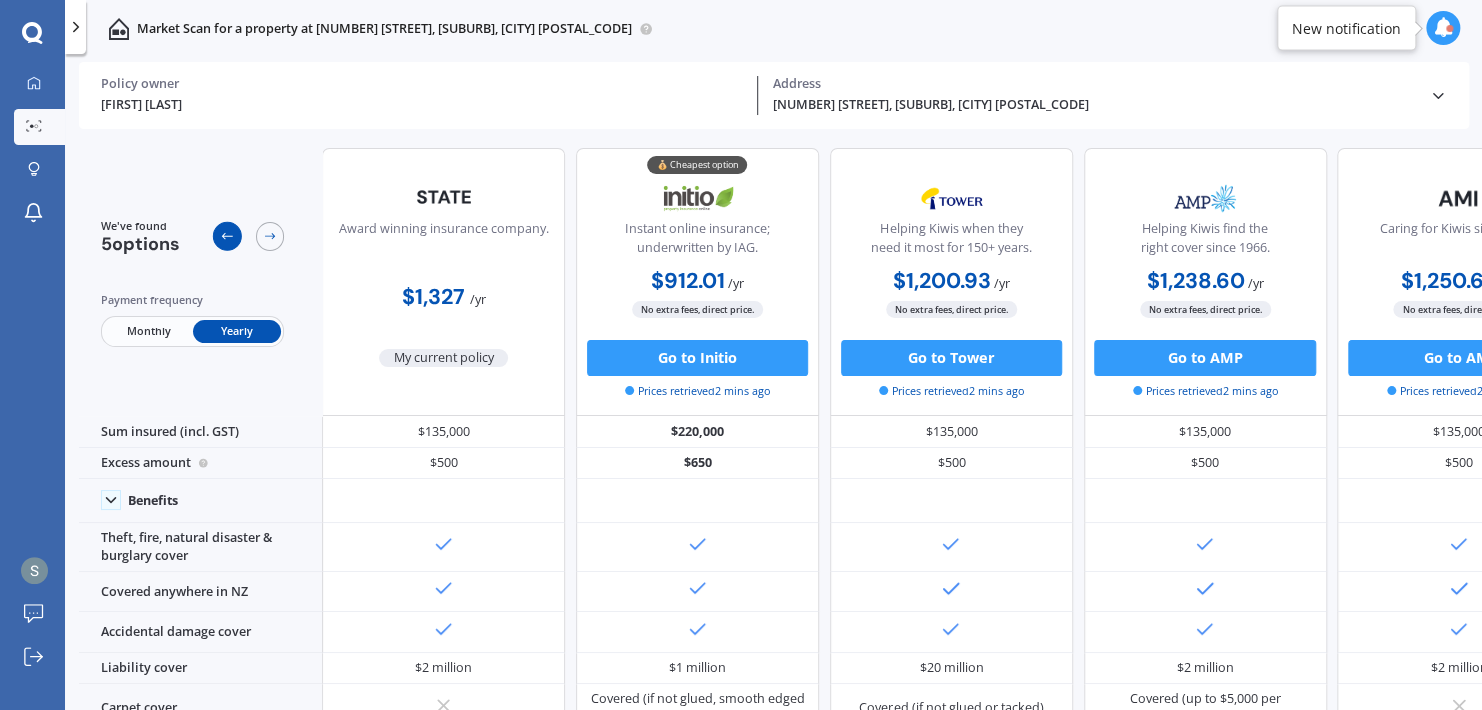 click at bounding box center (227, 236) 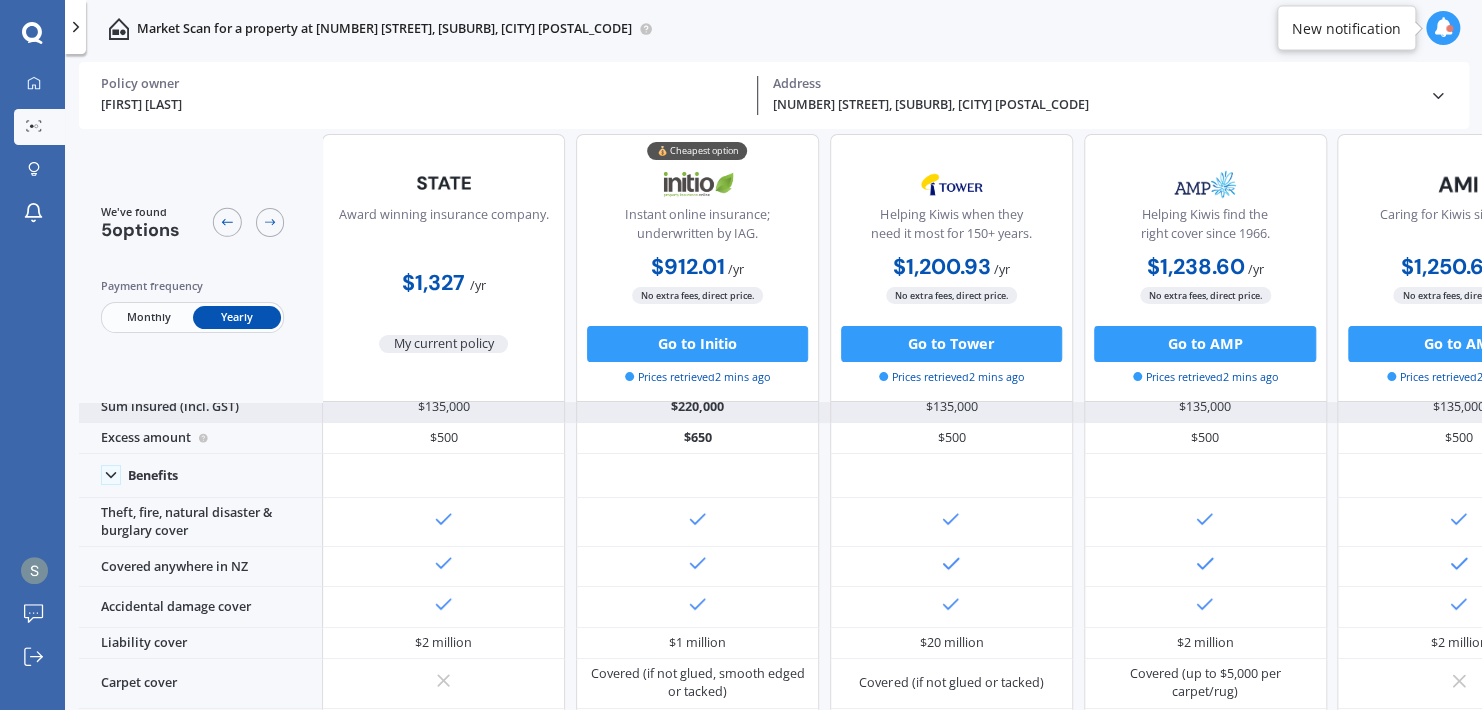 scroll, scrollTop: 111, scrollLeft: 0, axis: vertical 